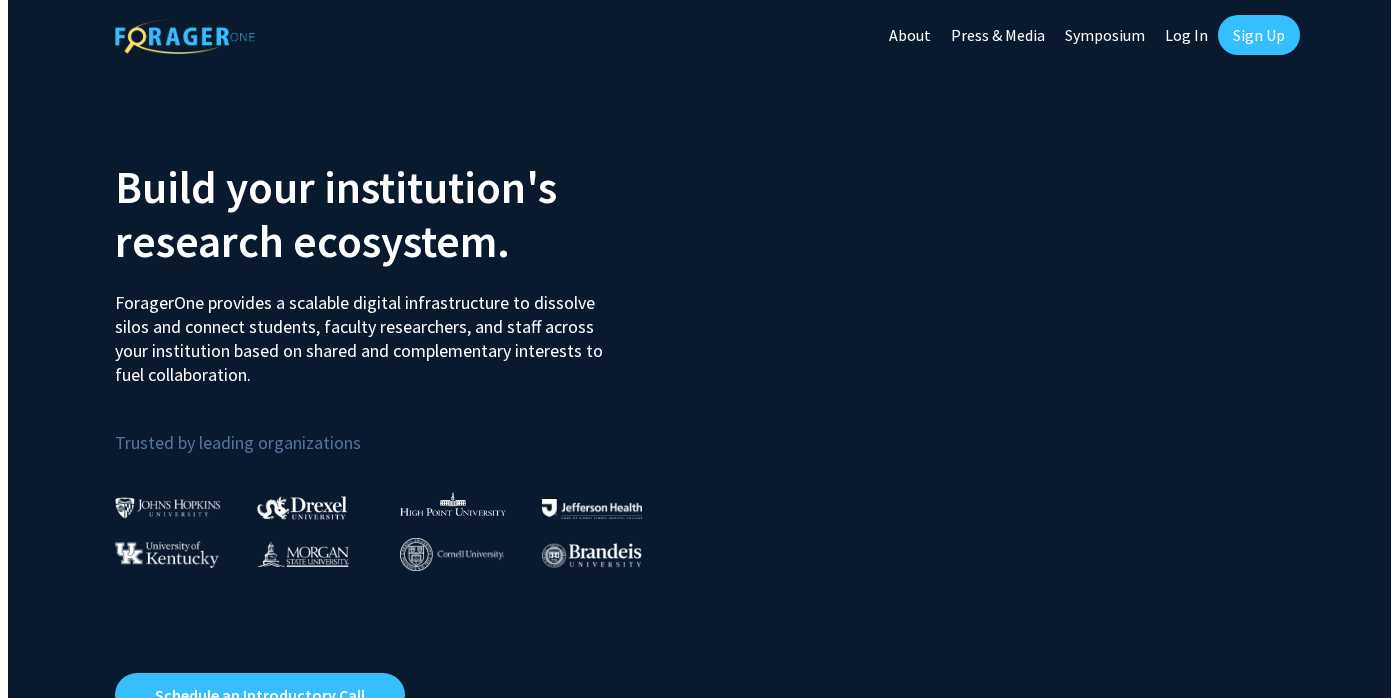 scroll, scrollTop: 0, scrollLeft: 0, axis: both 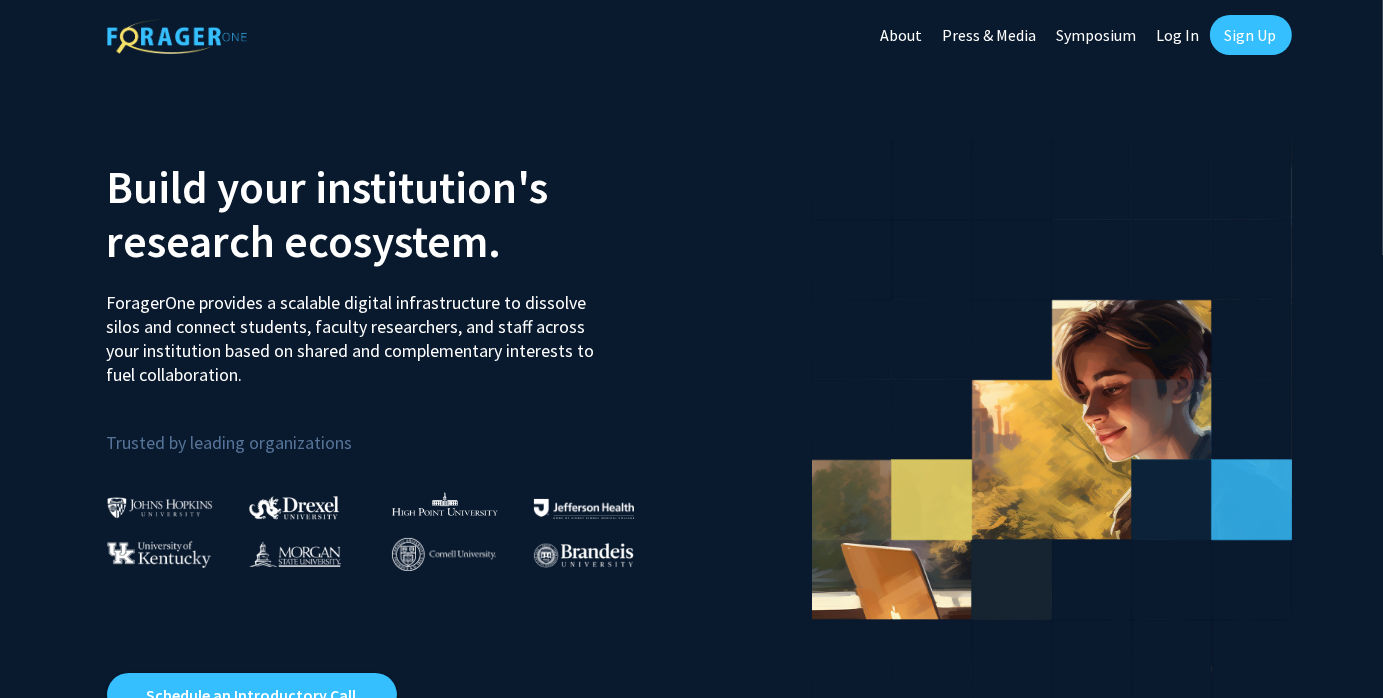 click on "Log In" 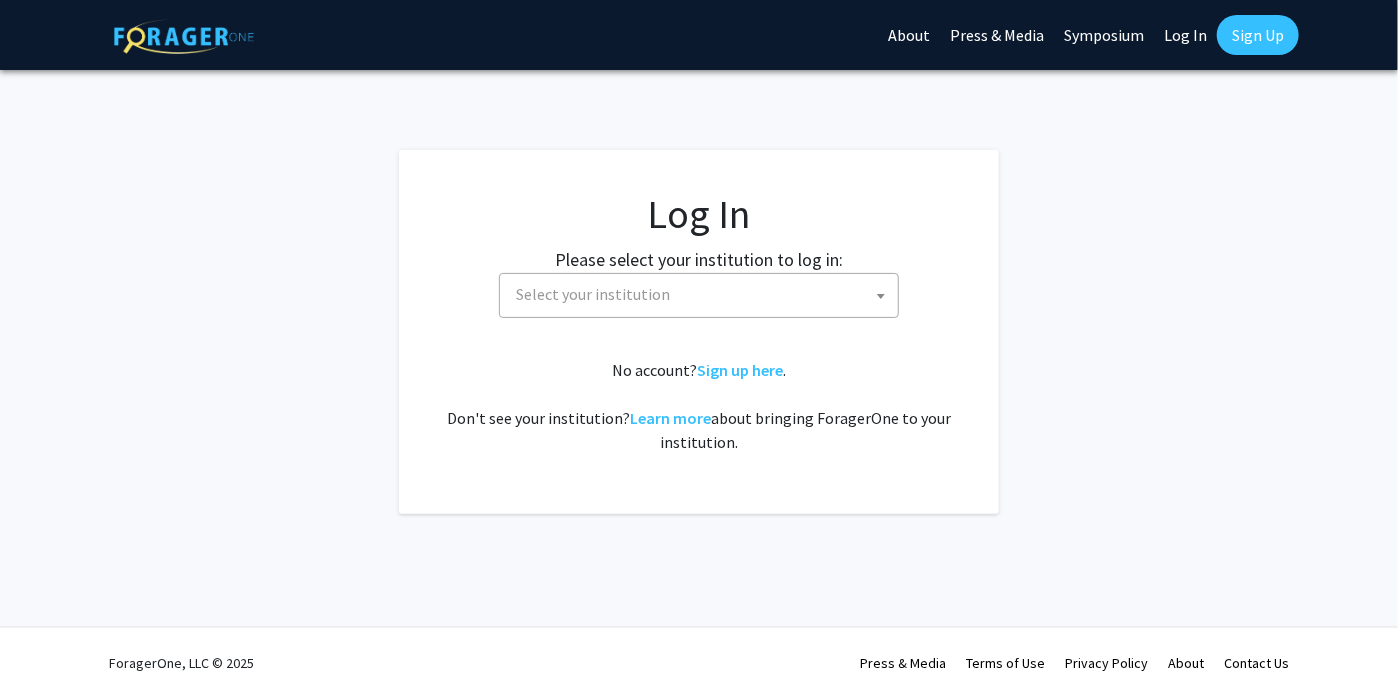 click on "Select your institution" at bounding box center [703, 294] 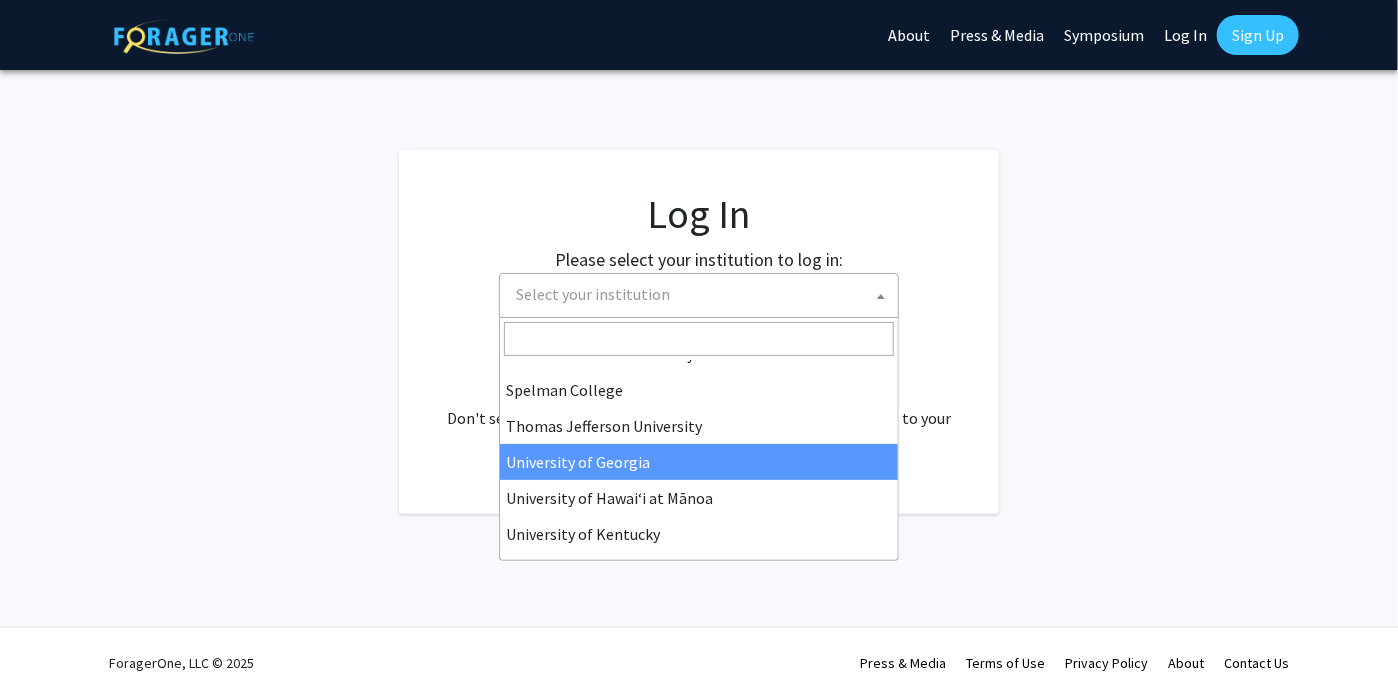 scroll, scrollTop: 700, scrollLeft: 0, axis: vertical 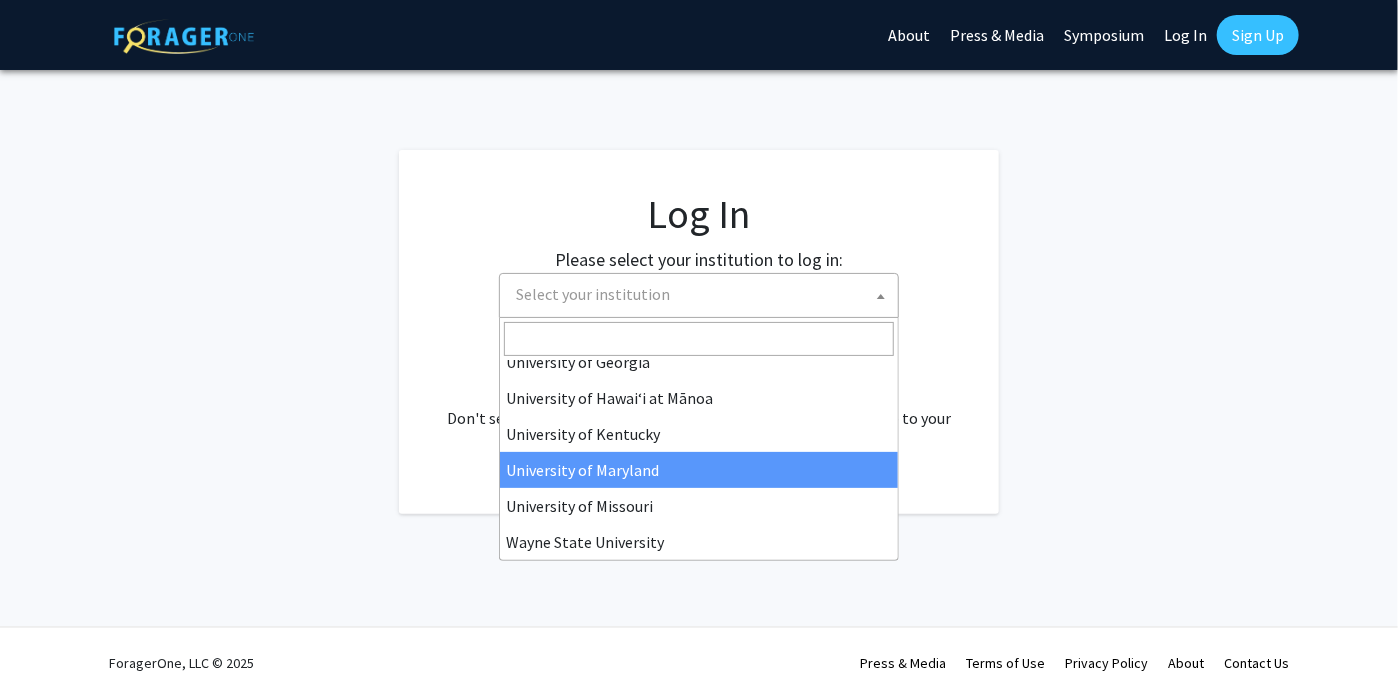 select on "31" 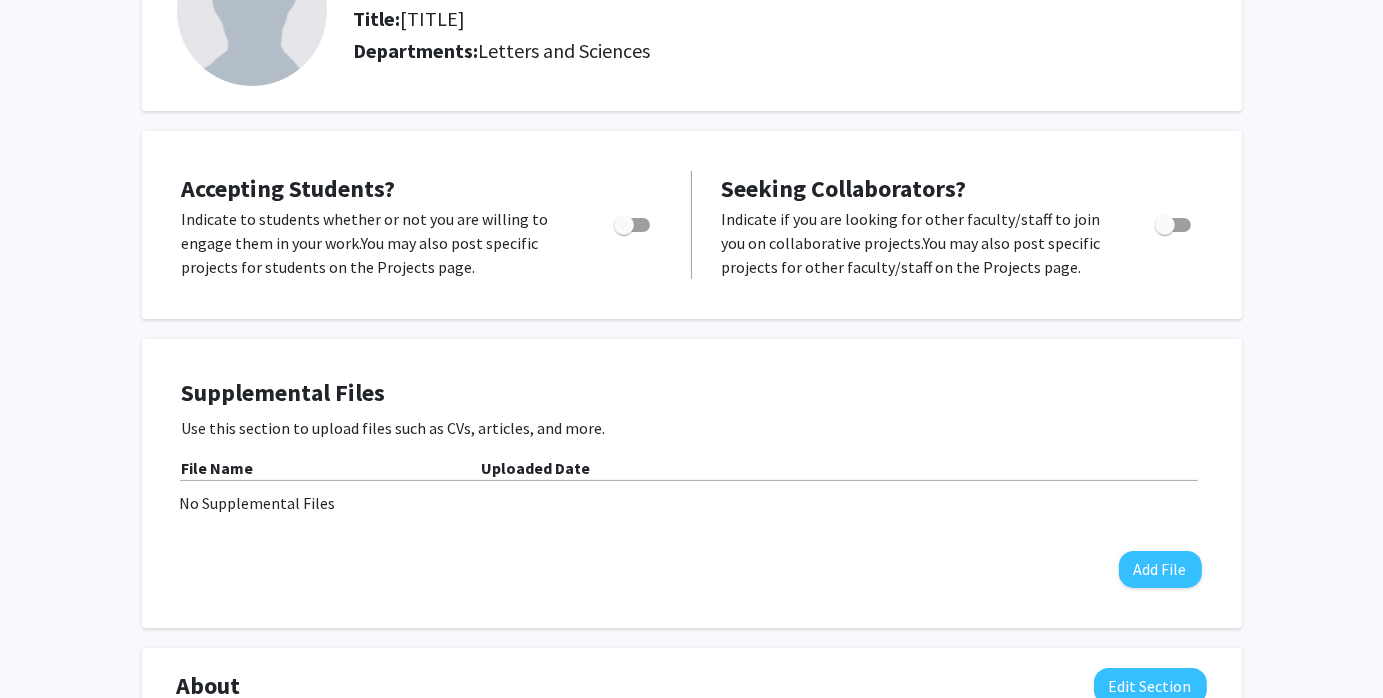 scroll, scrollTop: 0, scrollLeft: 0, axis: both 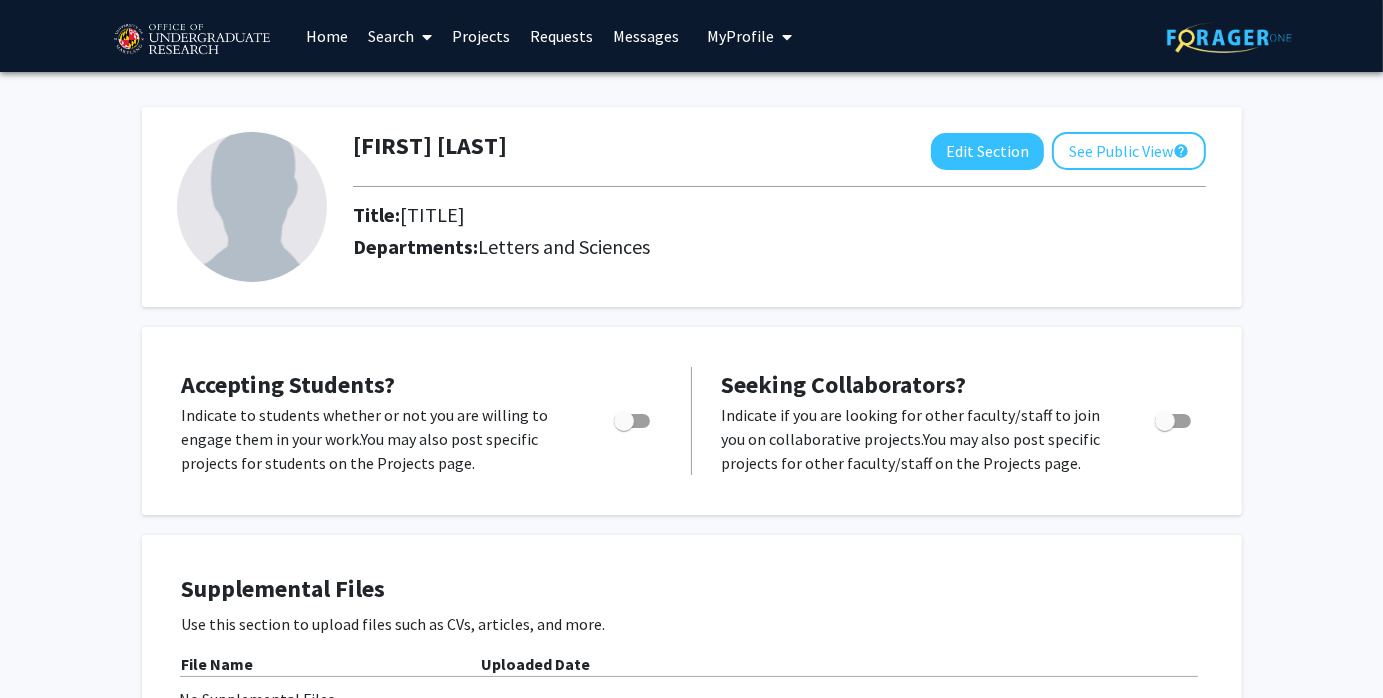 click on "Projects" at bounding box center [481, 36] 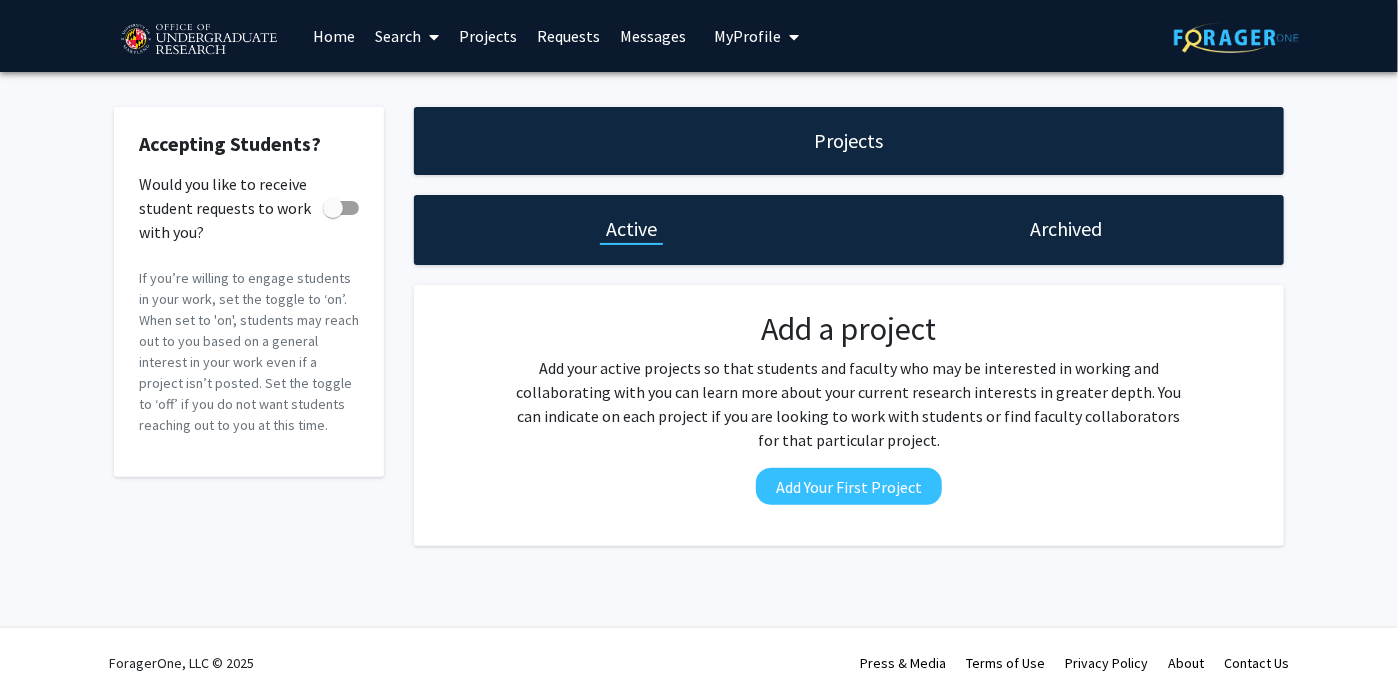 click on "Home" at bounding box center (334, 36) 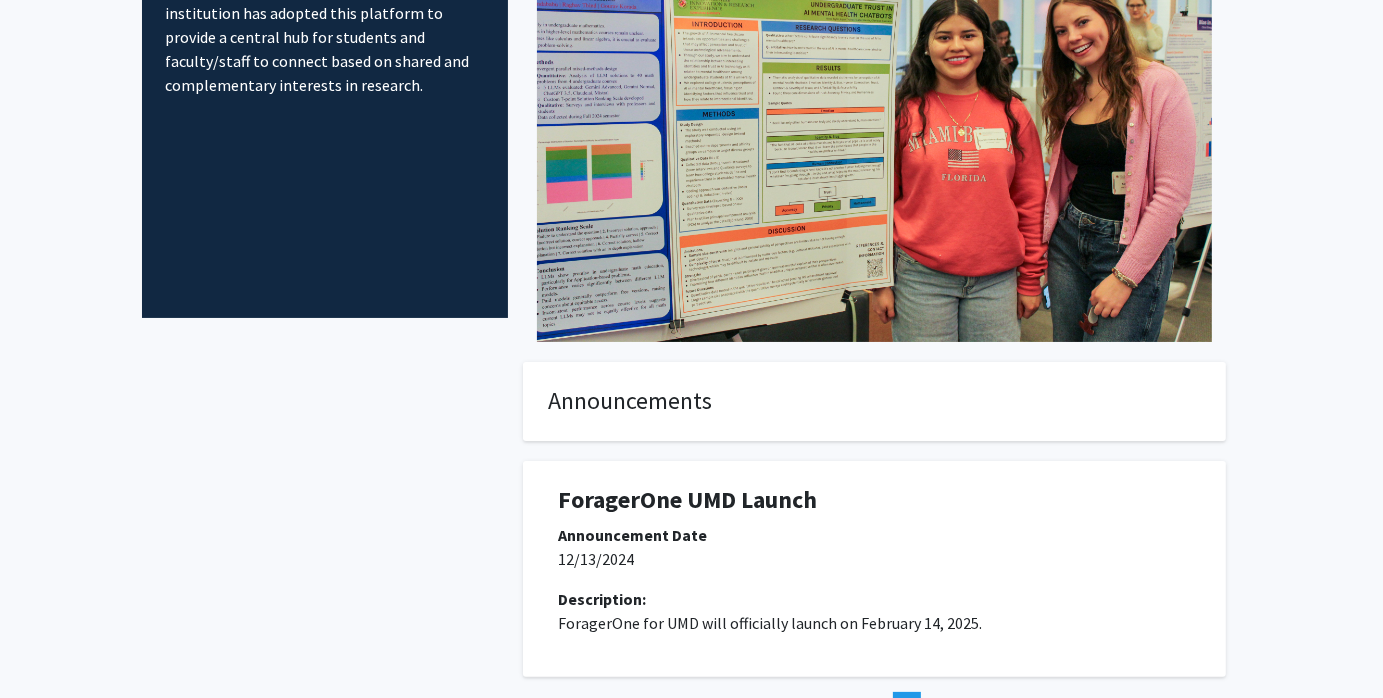 scroll, scrollTop: 0, scrollLeft: 0, axis: both 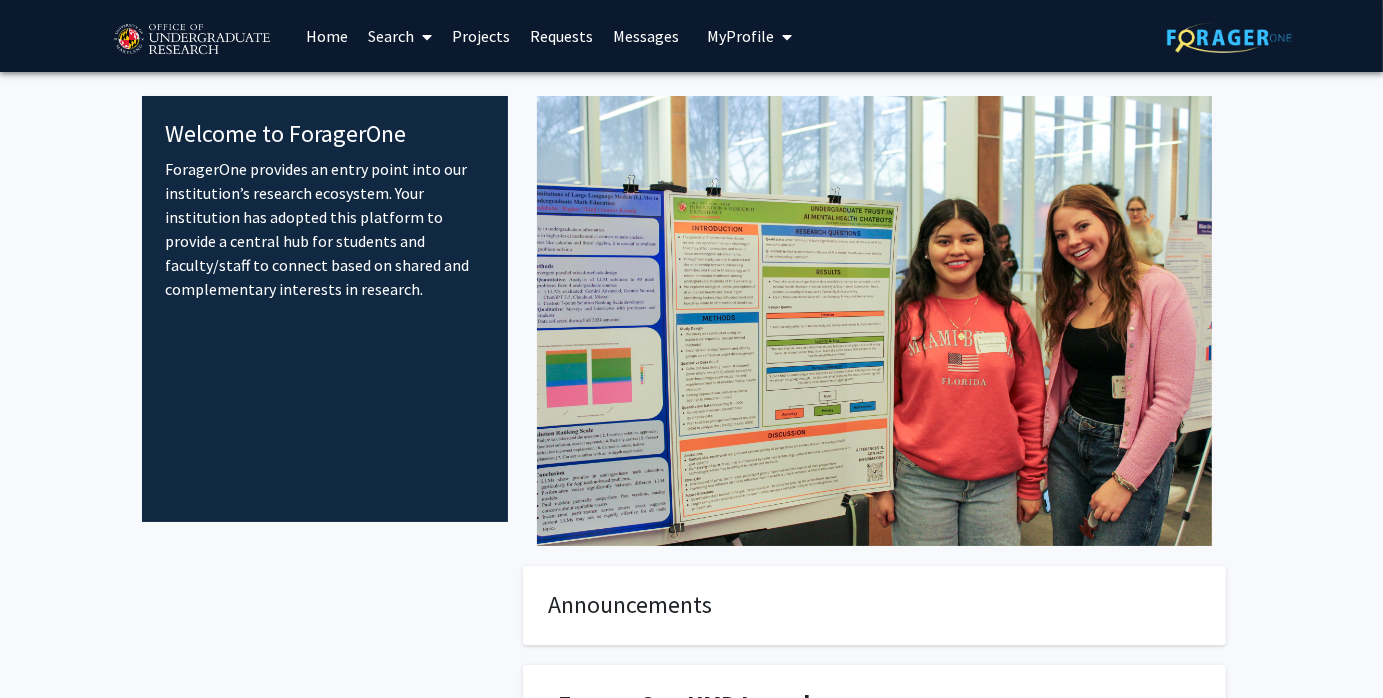 click on "Search" at bounding box center [400, 36] 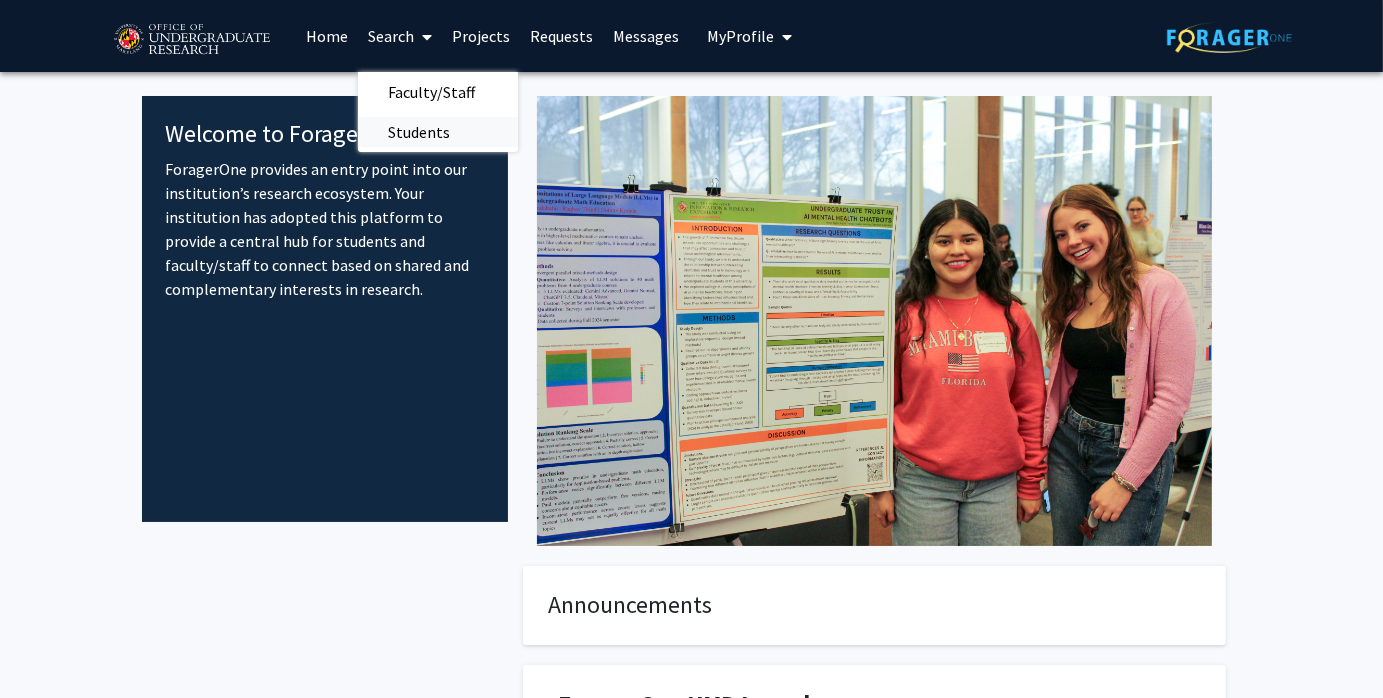 click on "Students" at bounding box center (419, 132) 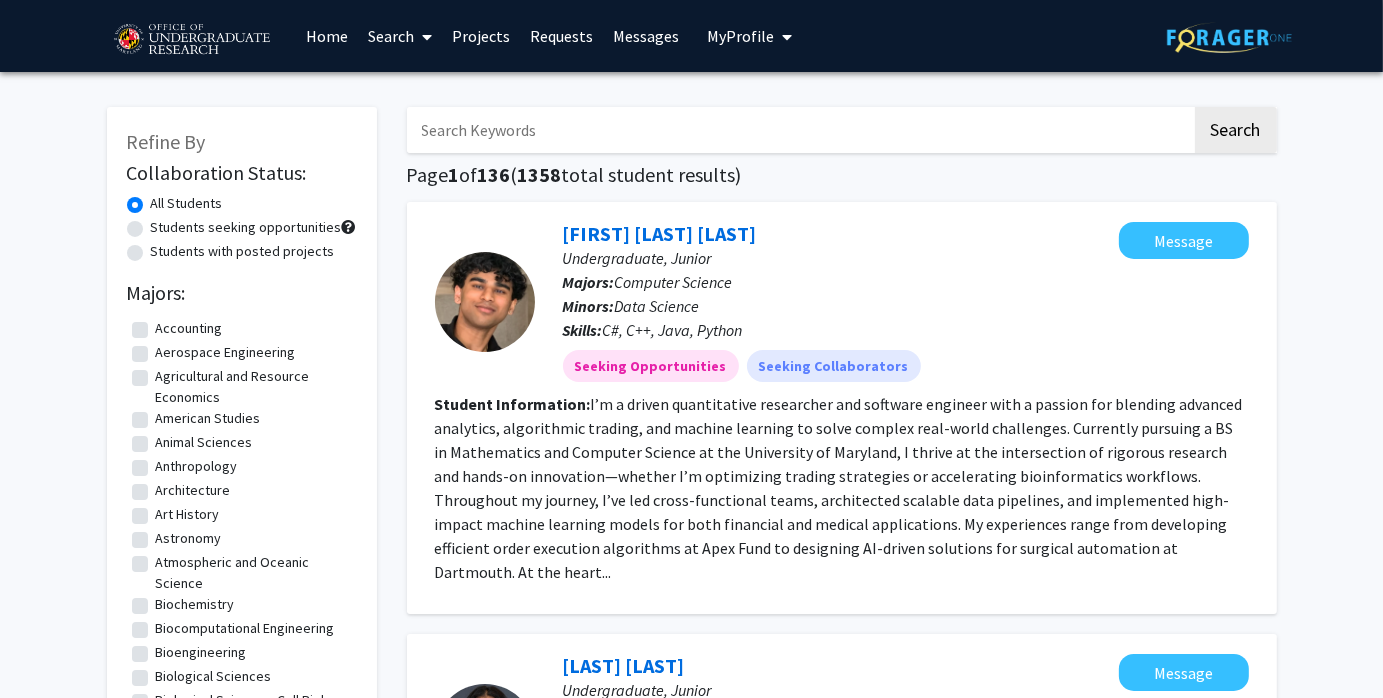 click on "Students seeking opportunities" 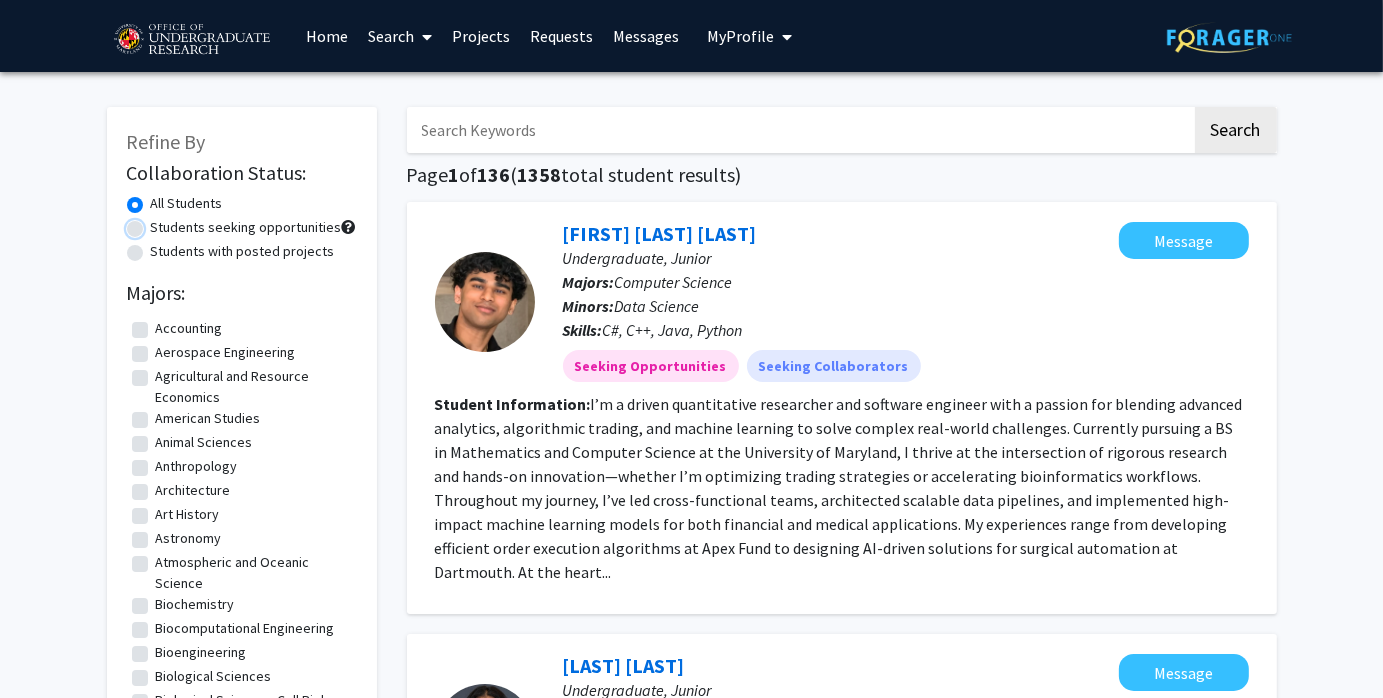 click on "Students seeking opportunities" at bounding box center [157, 223] 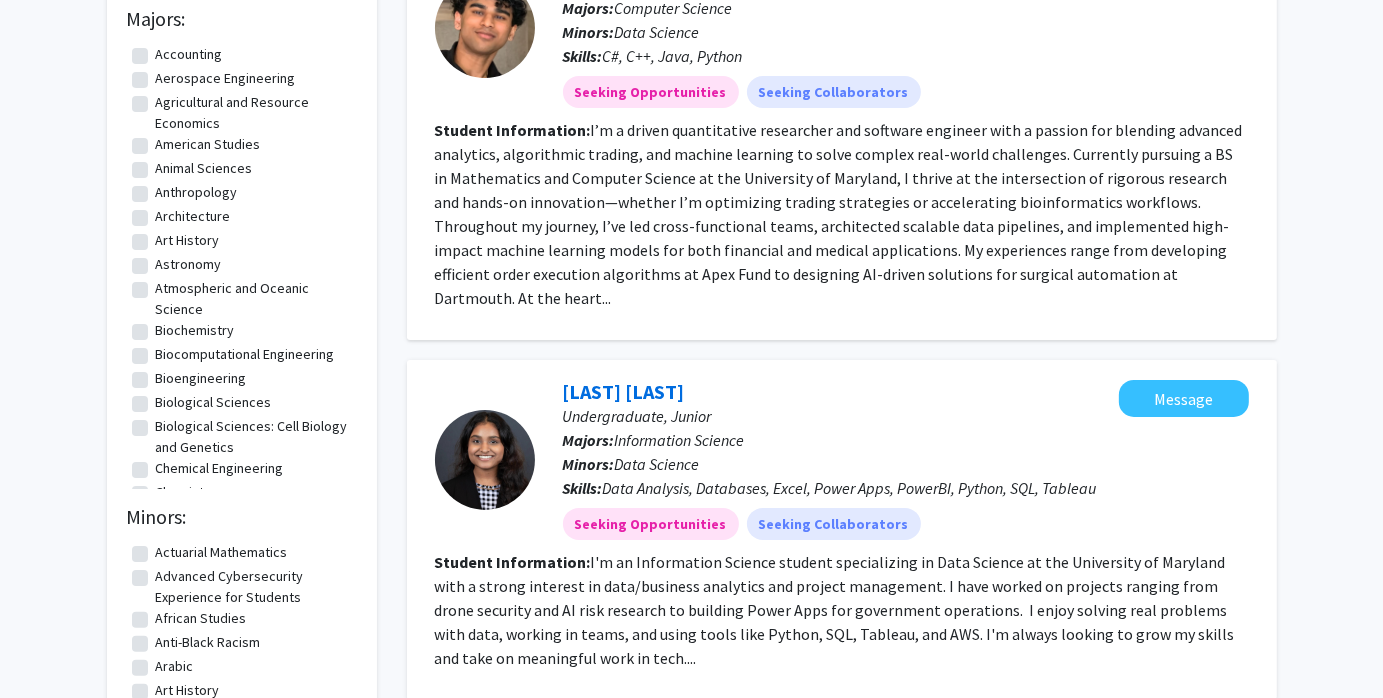 scroll, scrollTop: 300, scrollLeft: 0, axis: vertical 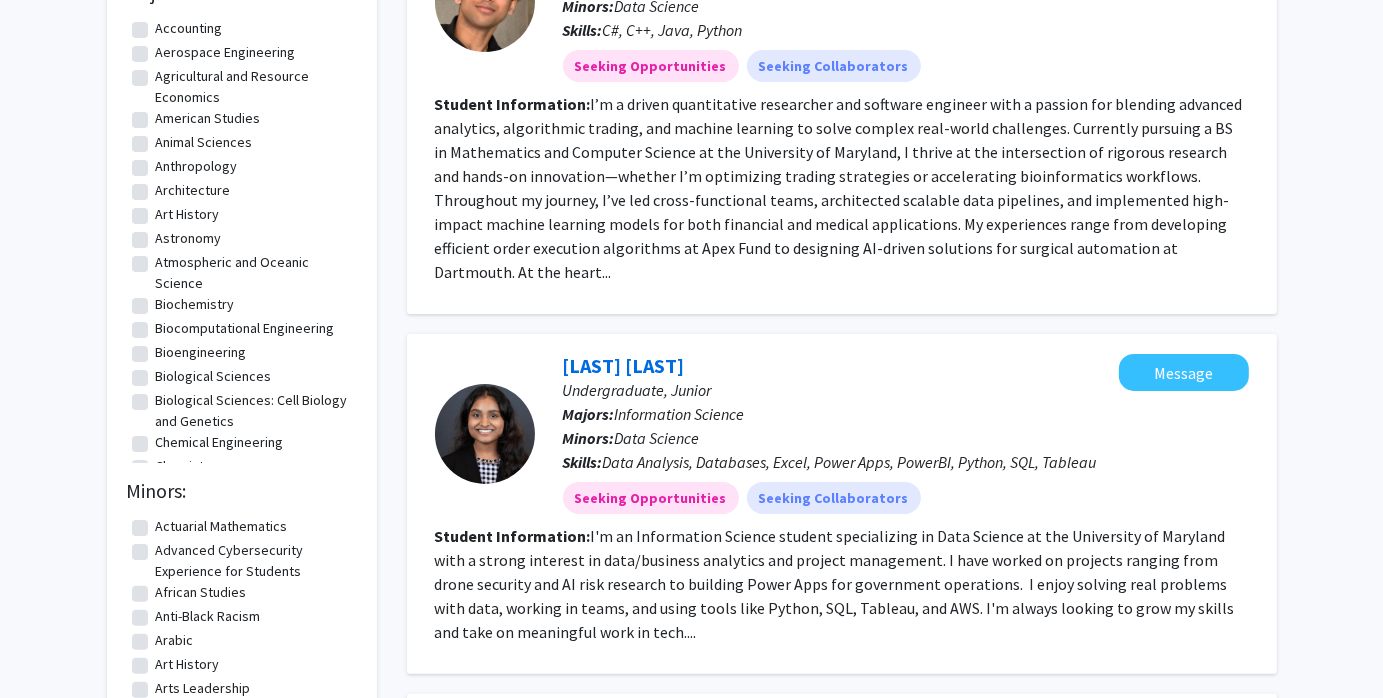 click on "American Studies" 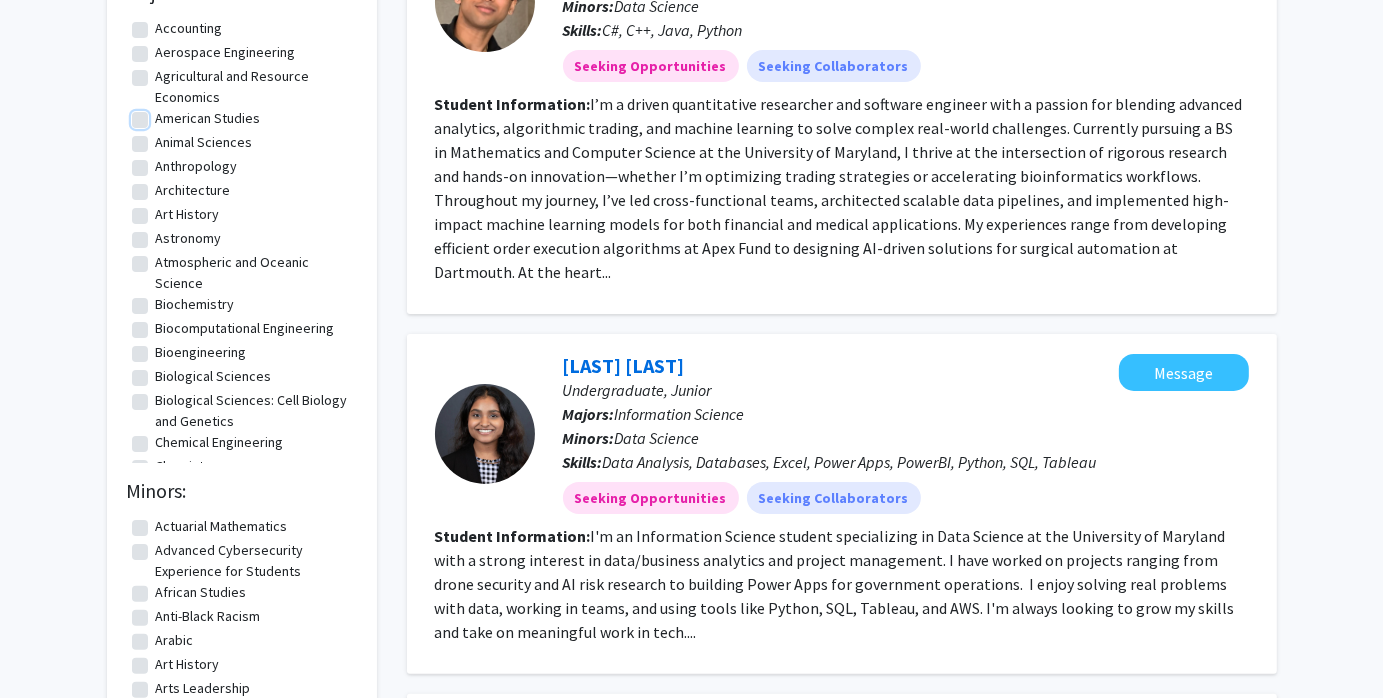 click on "American Studies" at bounding box center (162, 114) 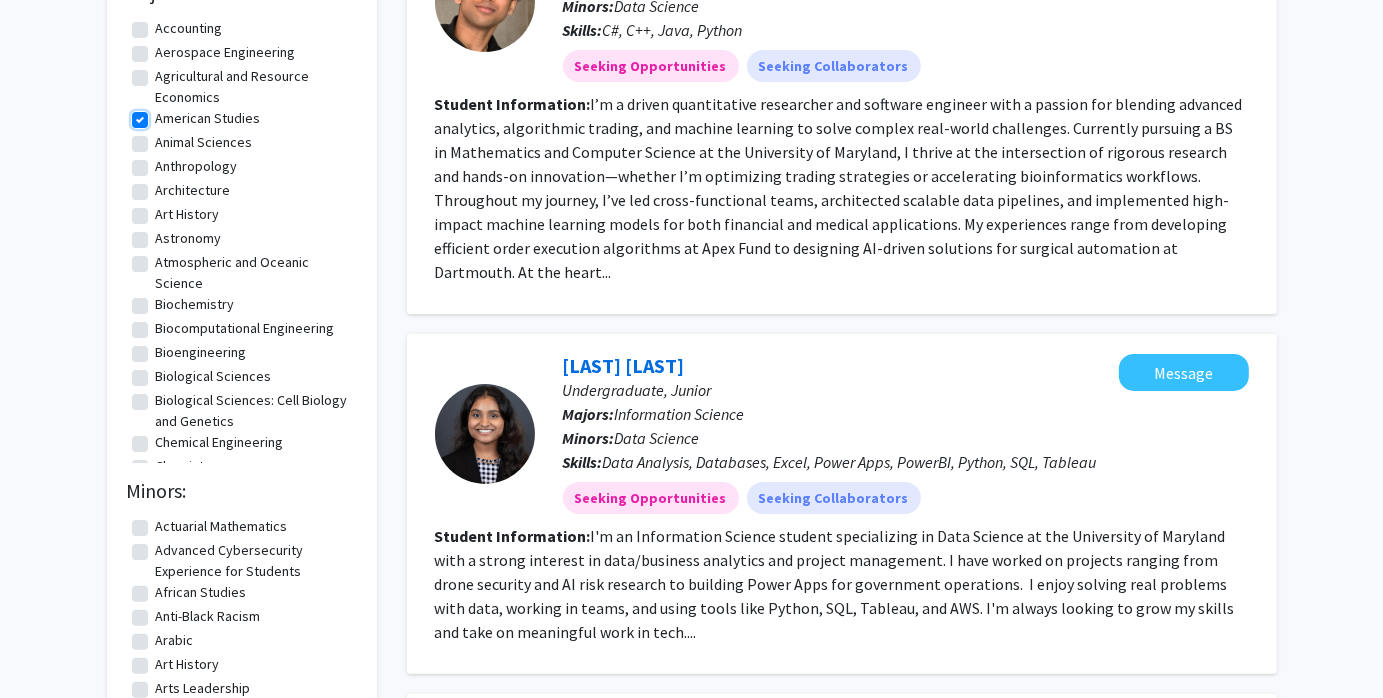 scroll, scrollTop: 0, scrollLeft: 0, axis: both 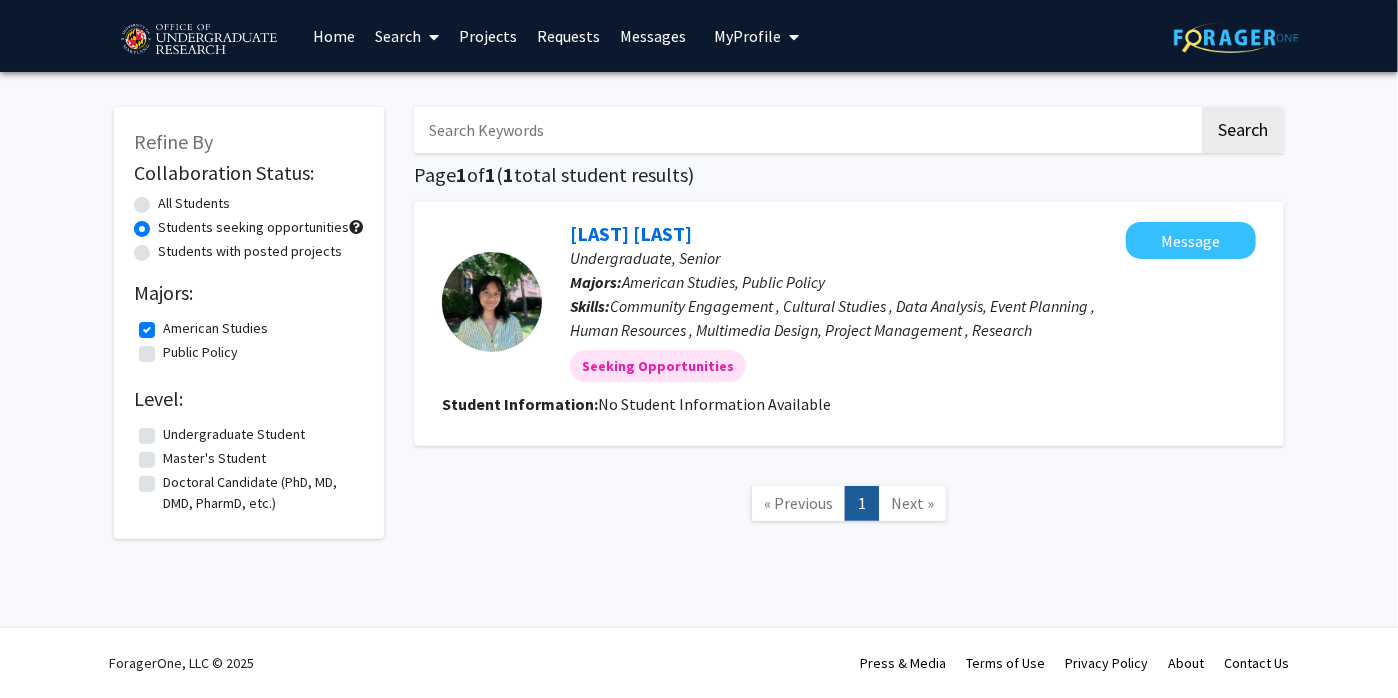 click on "American Studies" 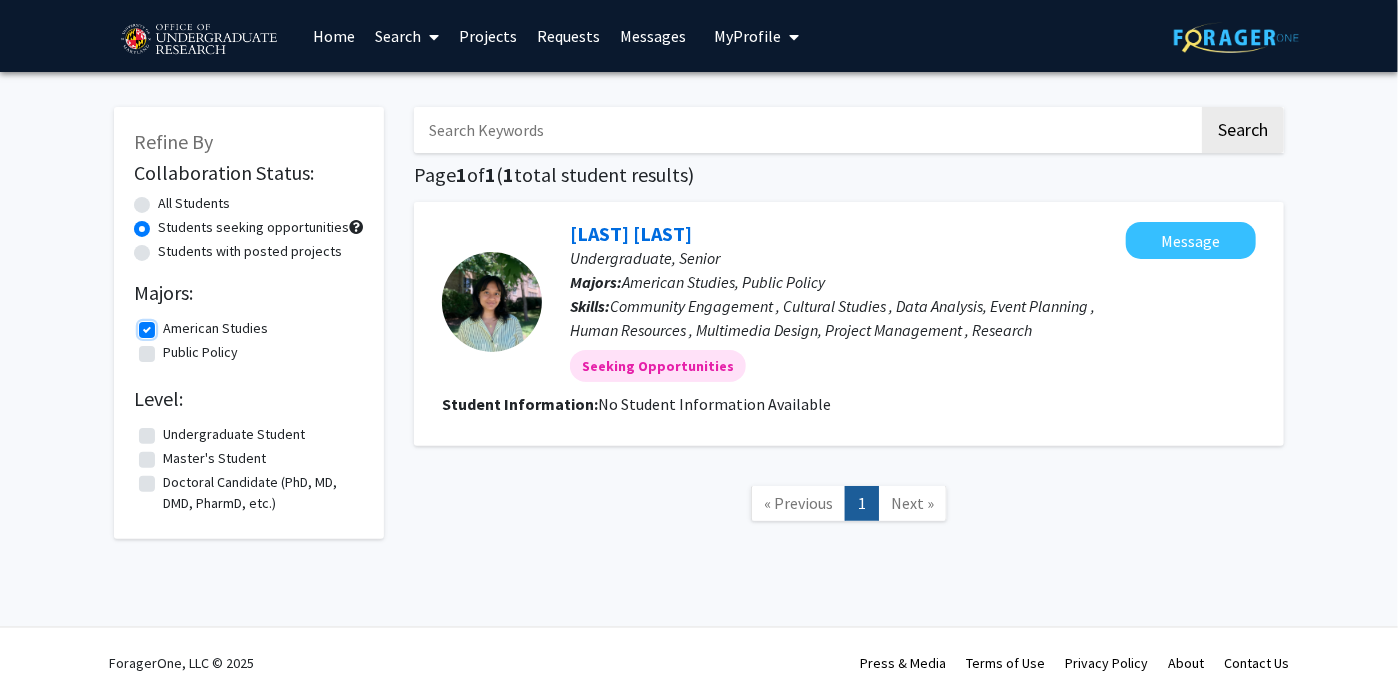 click on "American Studies" at bounding box center (169, 324) 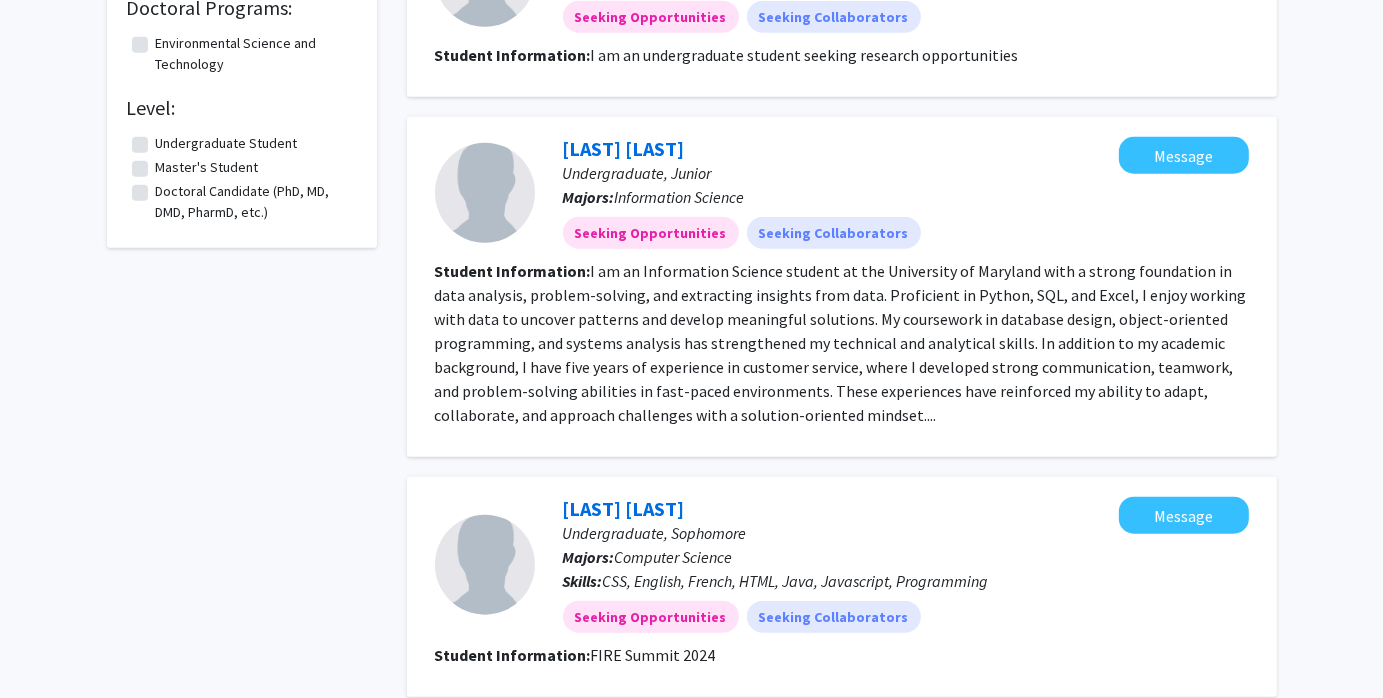 scroll, scrollTop: 1045, scrollLeft: 0, axis: vertical 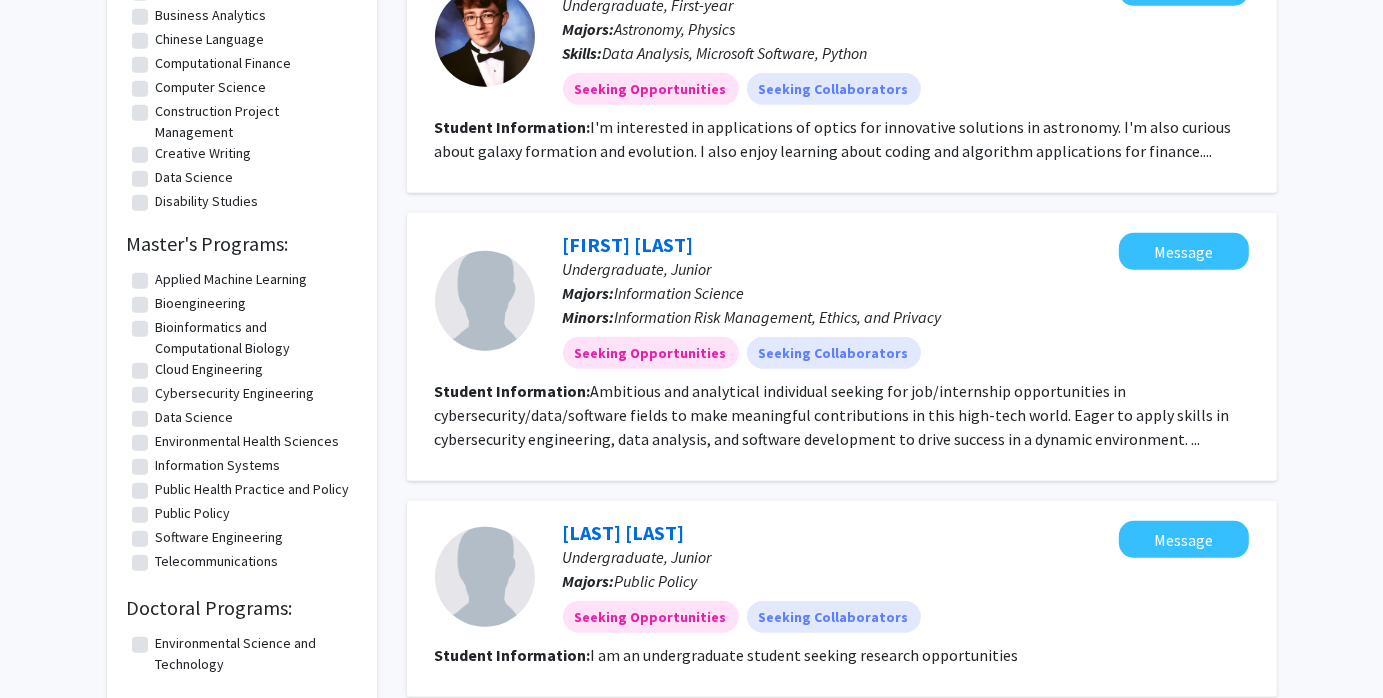 click on "Disability Studies" 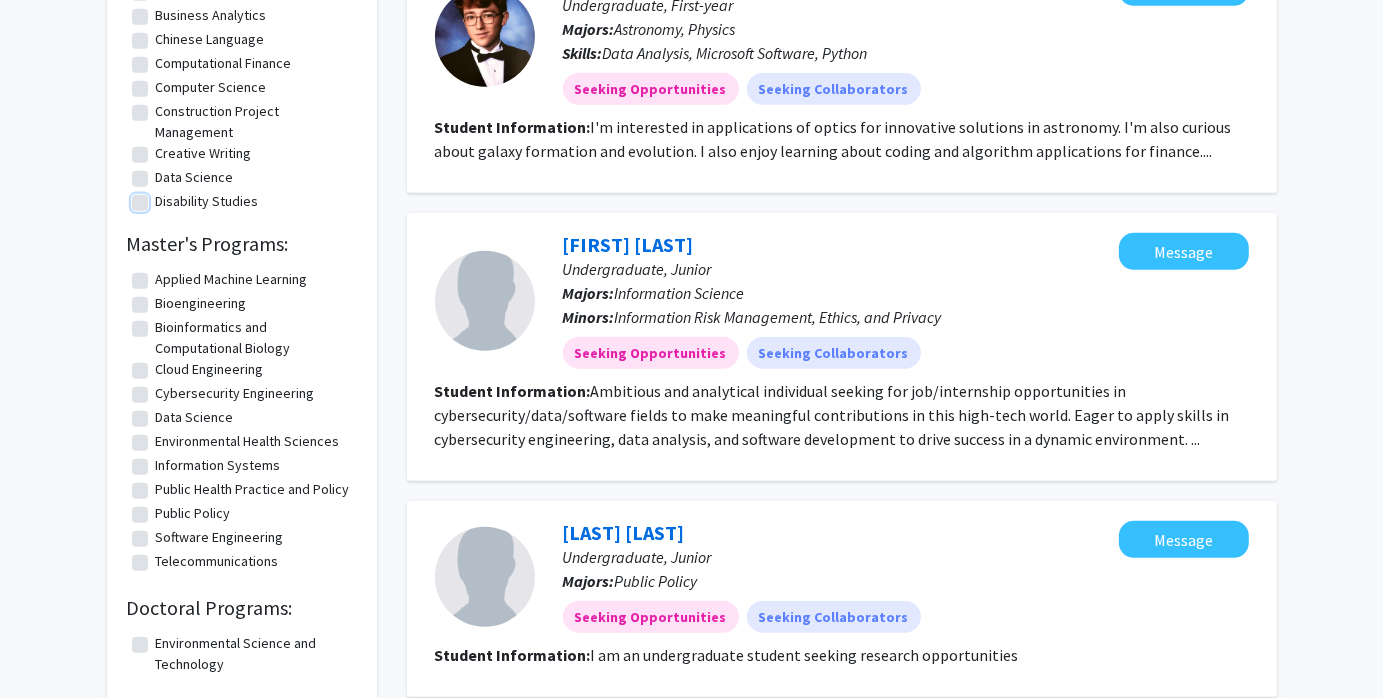 click on "Disability Studies" at bounding box center (162, 197) 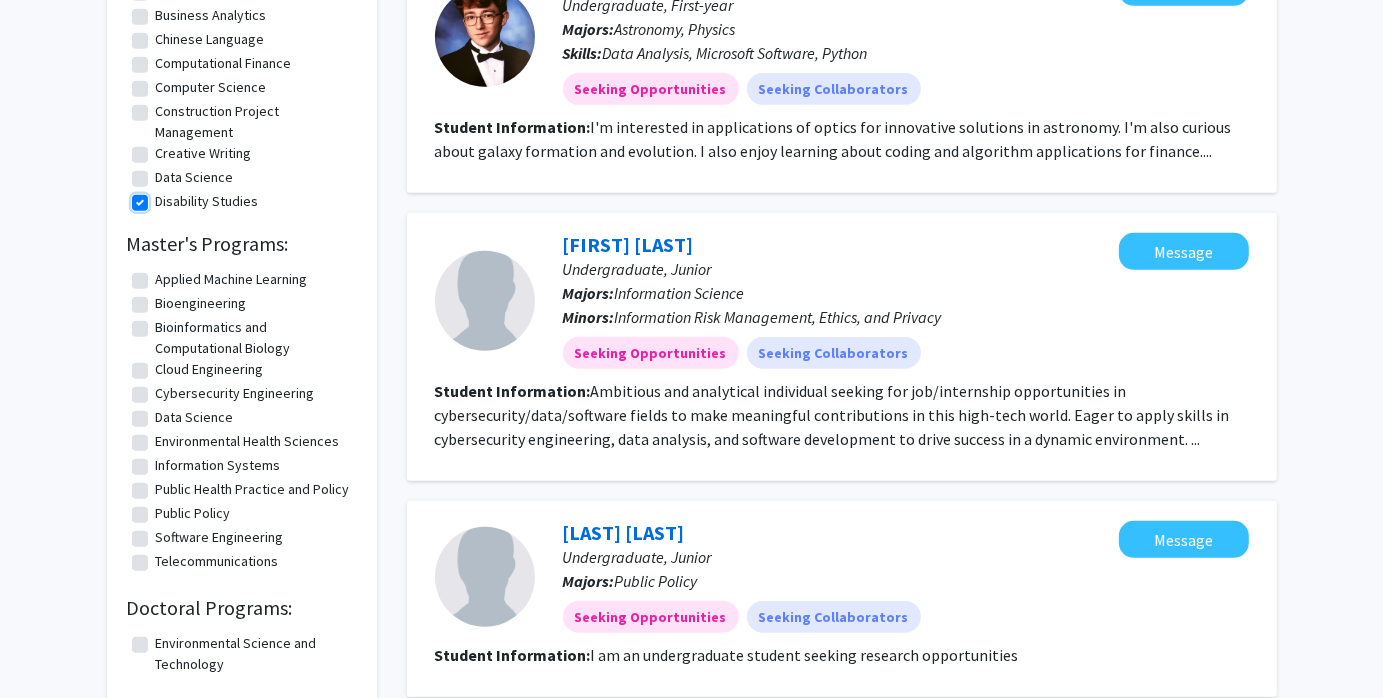 scroll, scrollTop: 0, scrollLeft: 0, axis: both 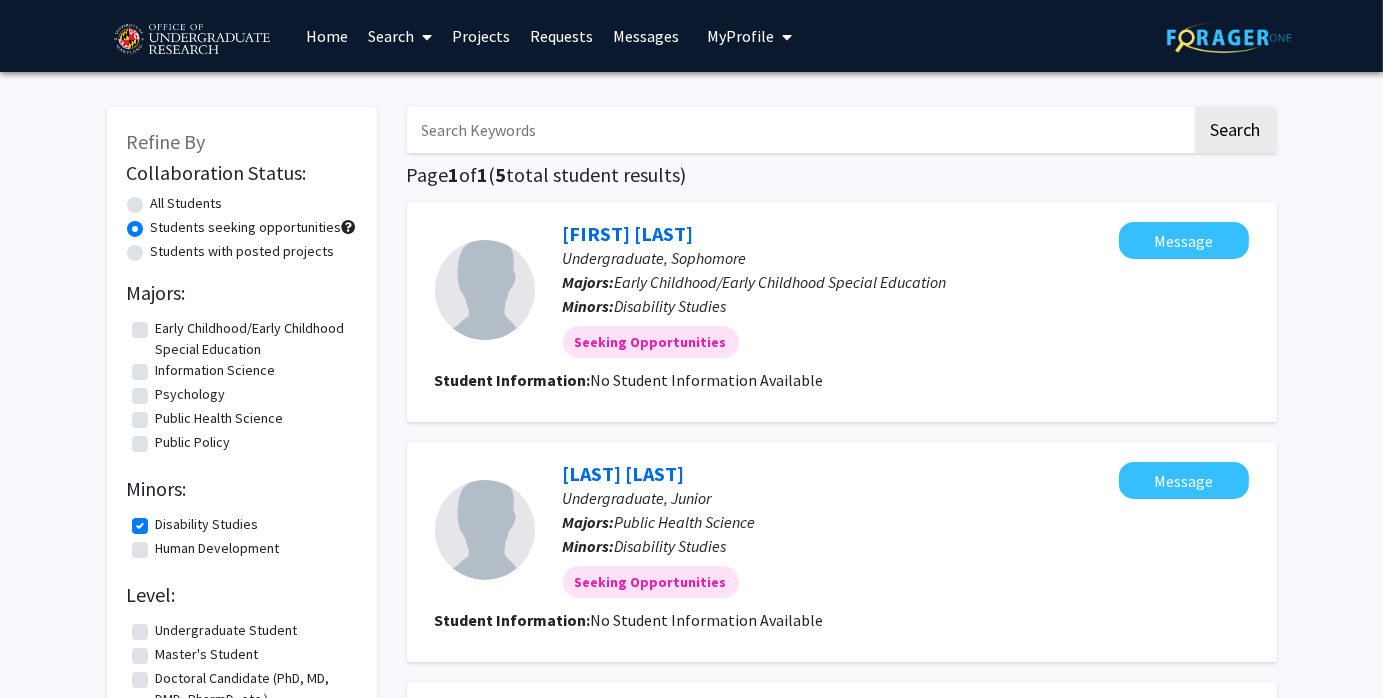 click on "Disability Studies" 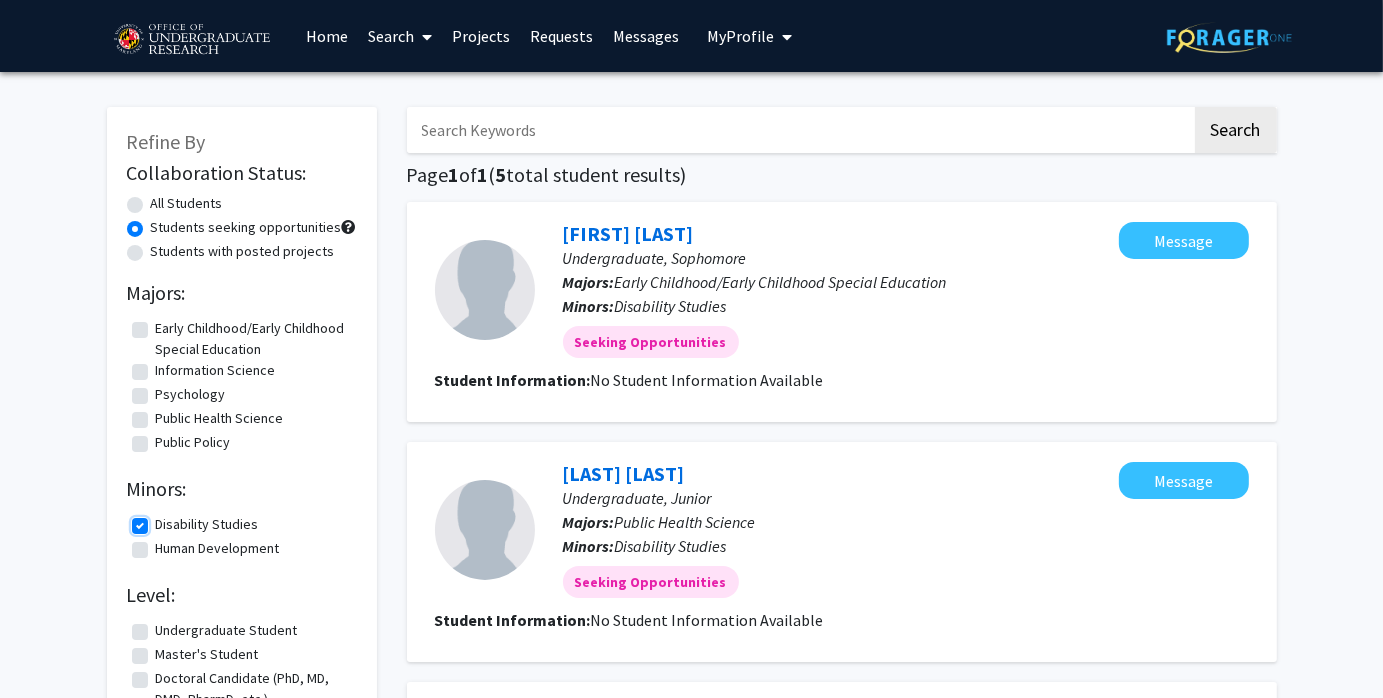 click on "Disability Studies" at bounding box center (162, 520) 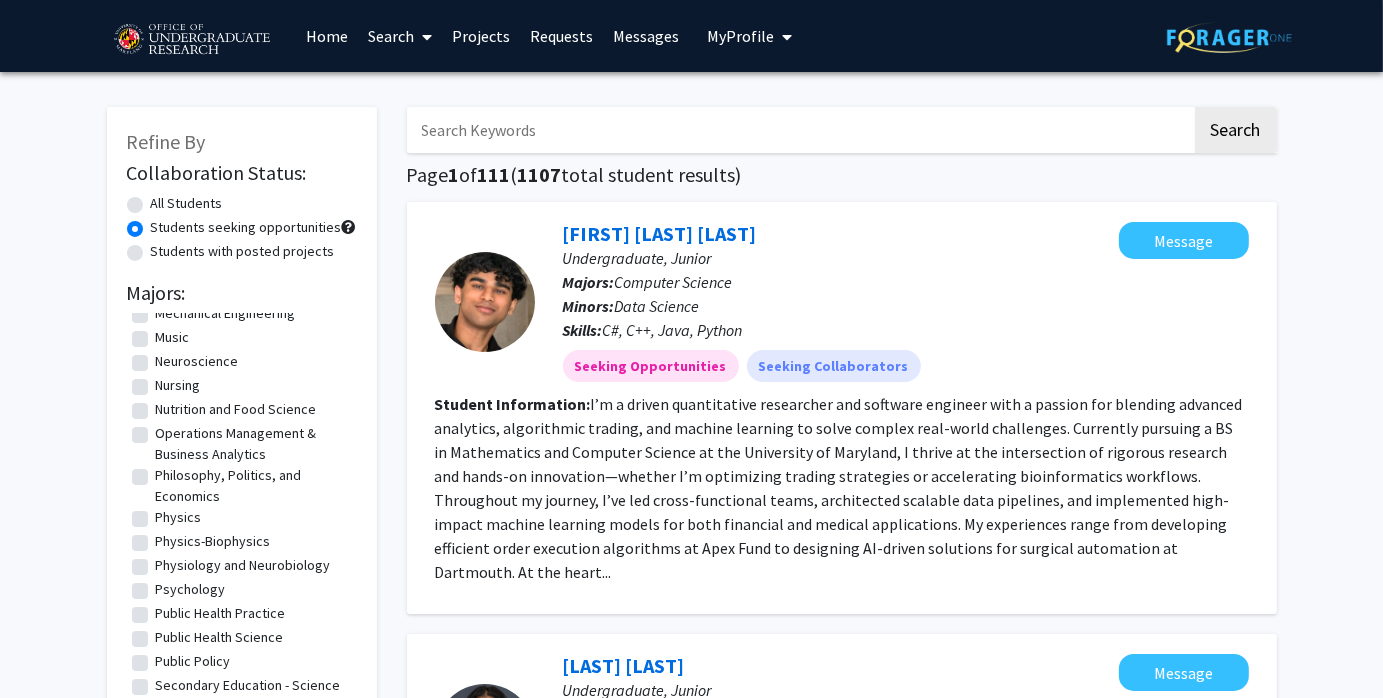 scroll, scrollTop: 1456, scrollLeft: 0, axis: vertical 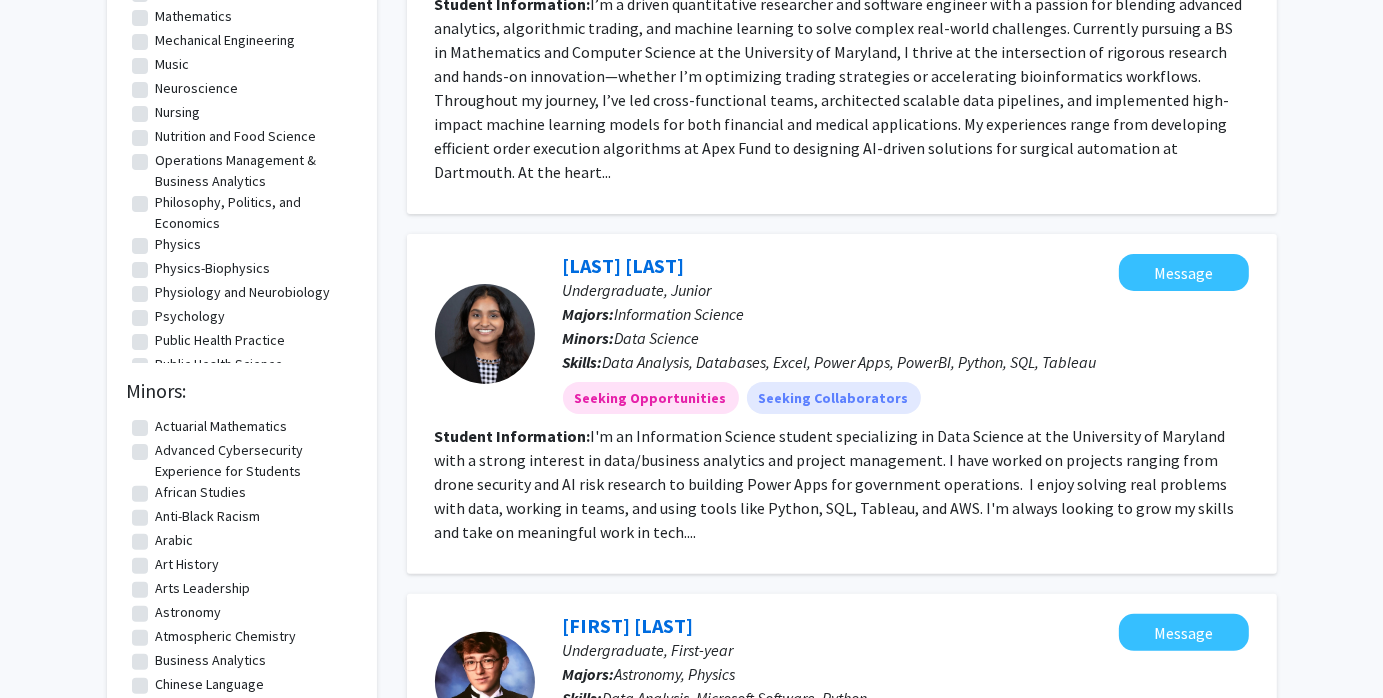 click on "Neuroscience" 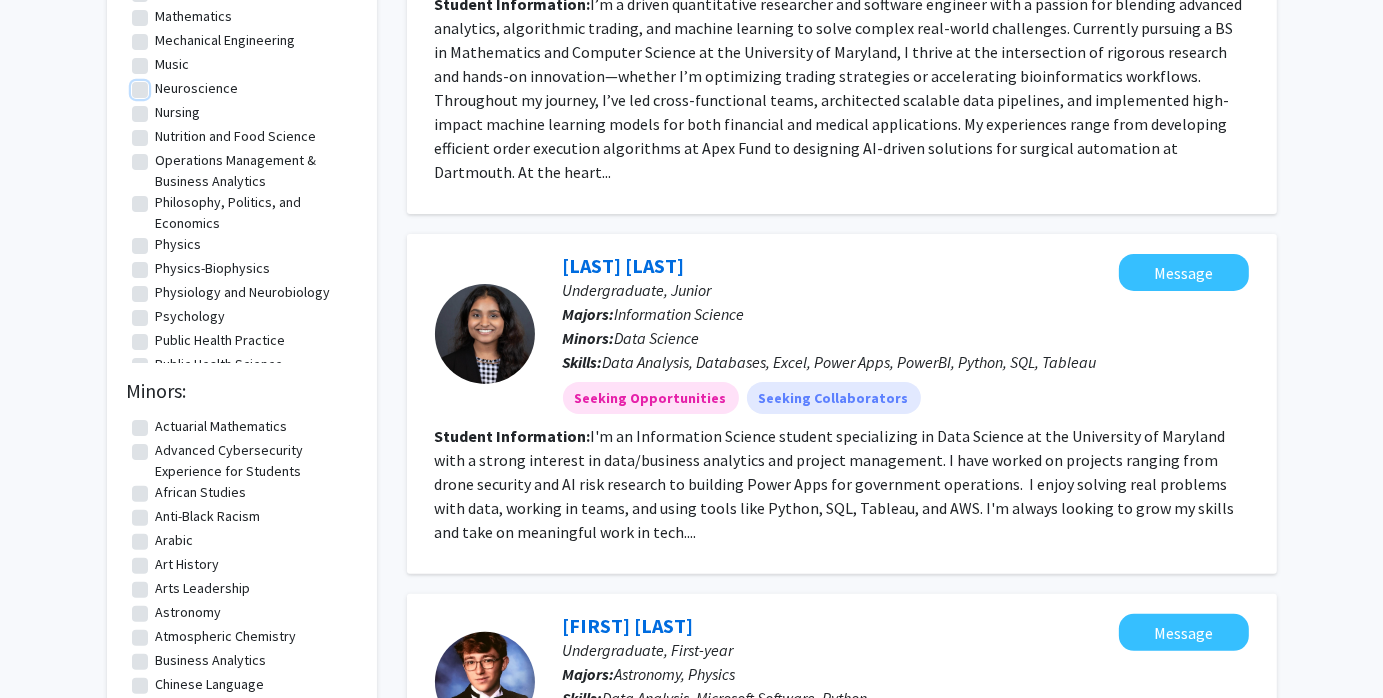 click on "Neuroscience" at bounding box center (162, 84) 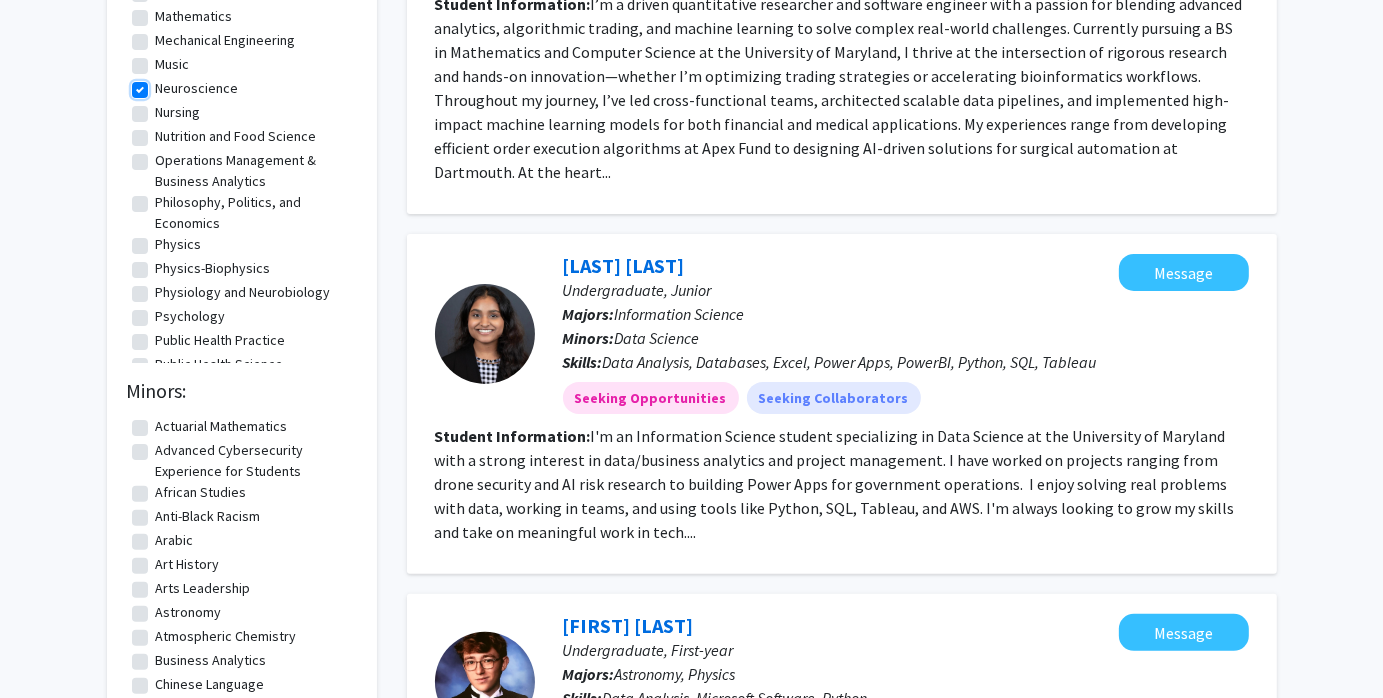 scroll, scrollTop: 0, scrollLeft: 0, axis: both 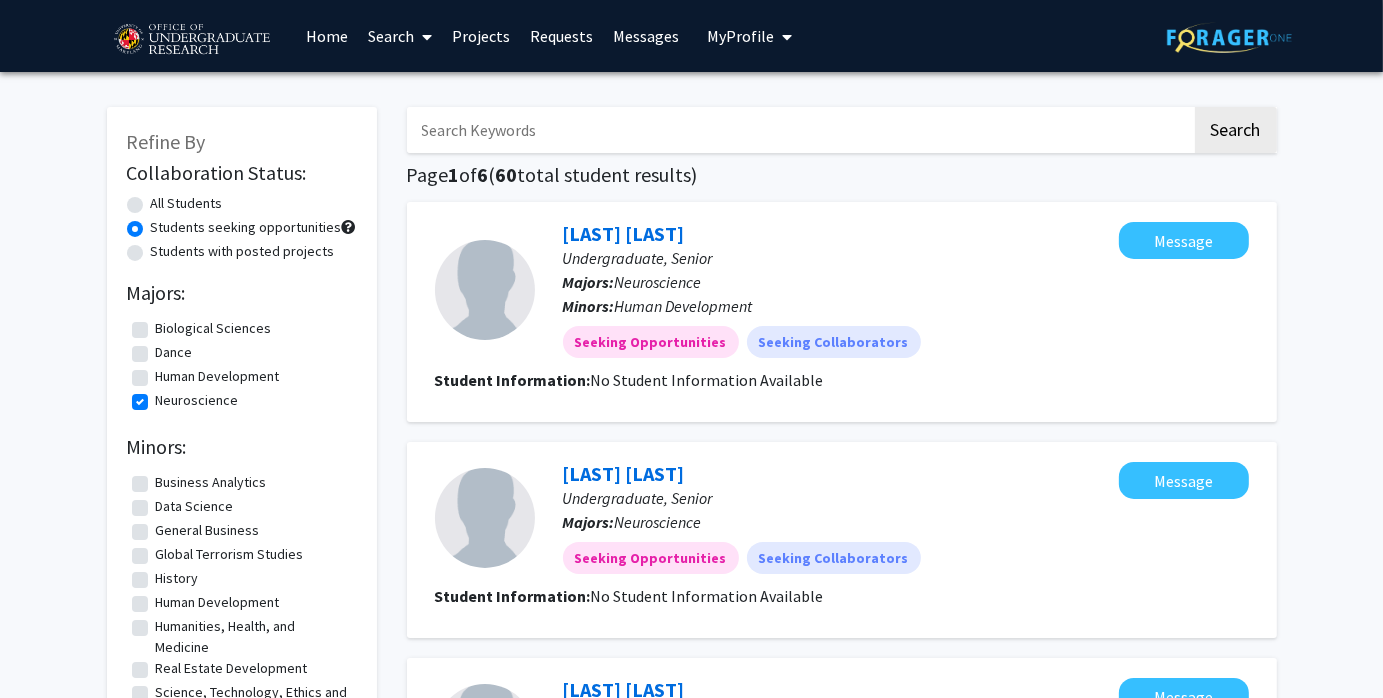 click at bounding box center [423, 37] 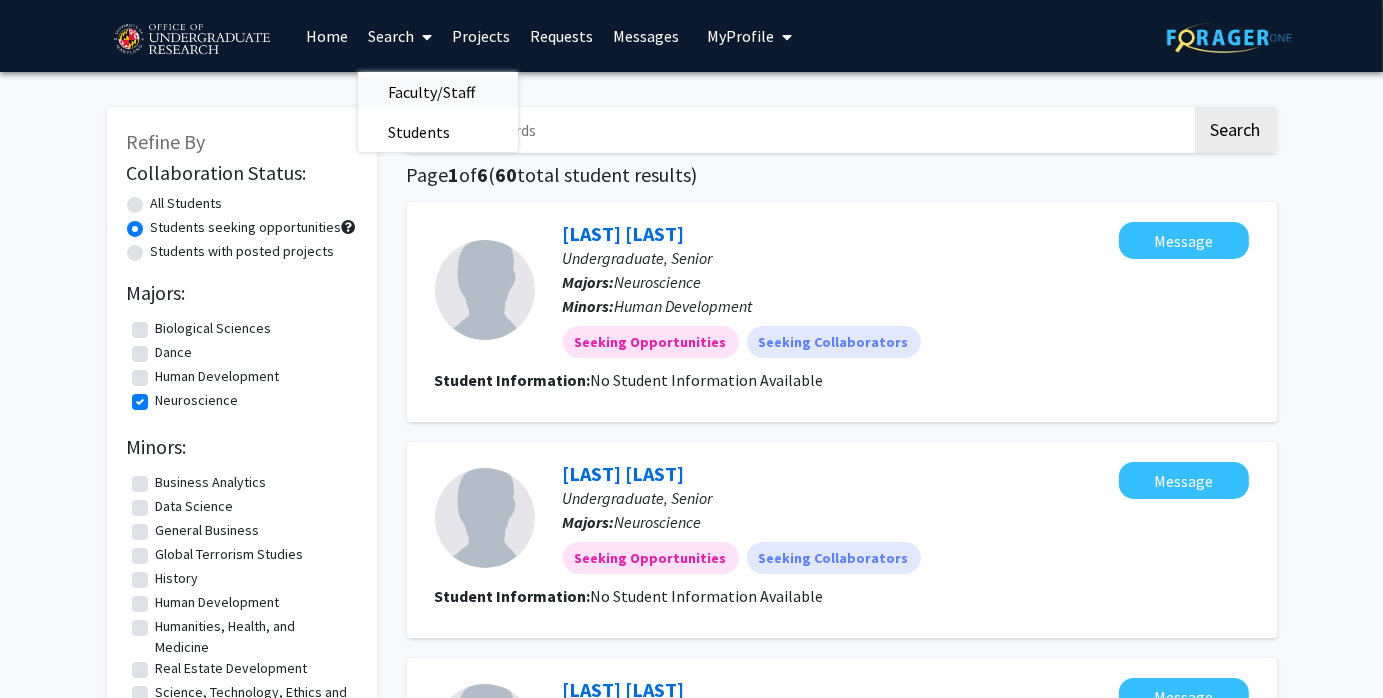click on "Faculty/Staff" at bounding box center (431, 92) 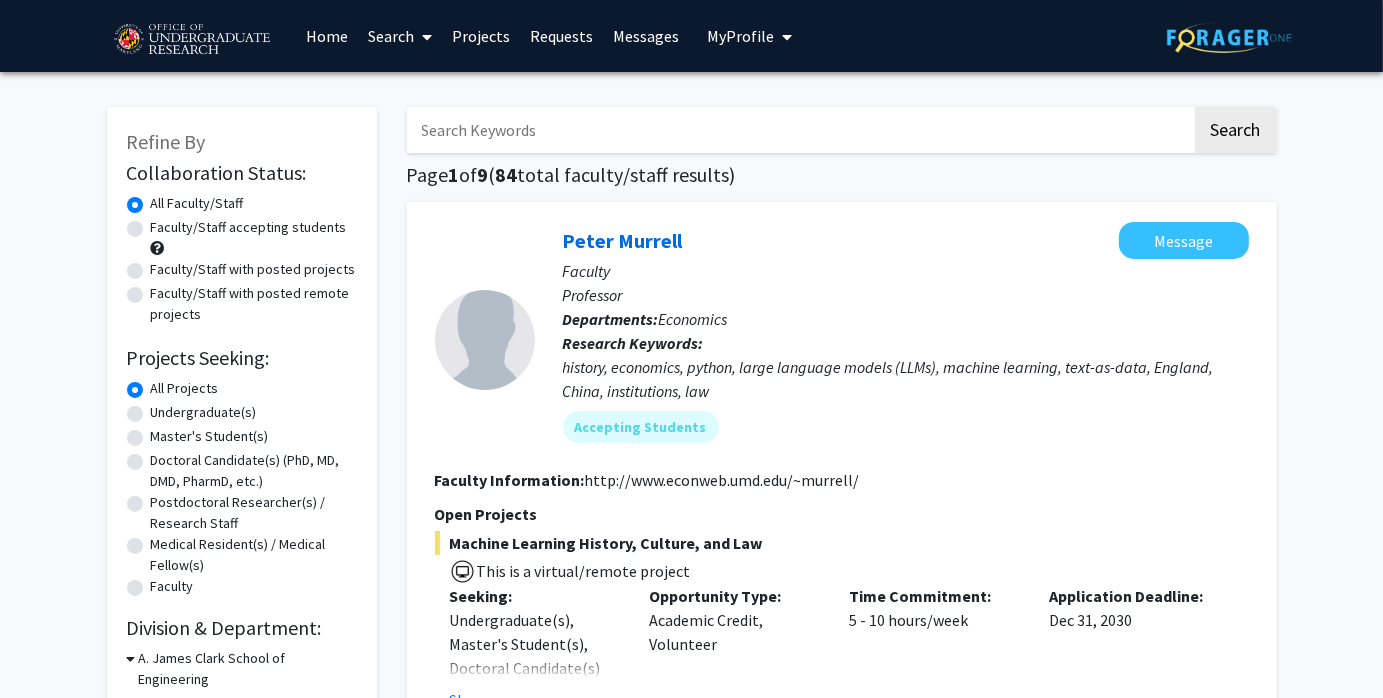 click on "Refine By Collaboration Status: Collaboration Status  All Faculty/Staff    Collaboration Status  Faculty/Staff accepting students    Collaboration Status  Faculty/Staff with posted projects    Collaboration Status  Faculty/Staff with posted remote projects    Projects Seeking: Projects Seeking Level  All Projects    Projects Seeking Level  Undergraduate(s)    Projects Seeking Level  Master's Student(s)    Projects Seeking Level  Doctoral Candidate(s) (PhD, MD, DMD, PharmD, etc.)    Projects Seeking Level  Postdoctoral Researcher(s) / Research Staff    Projects Seeking Level  Medical Resident(s) / Medical Fellow(s)    Projects Seeking Level  Faculty    Division & Department:      A. James Clark School of Engineering  (Select All)  (Select All)  Chemical & Biomolecular Engineering  Chemical & Biomolecular Engineering  Materials Science & Engineering  Materials Science & Engineering  Mechanical Engineering  Mechanical Engineering  Other  Other       College of Agriculture and Natural Resources" 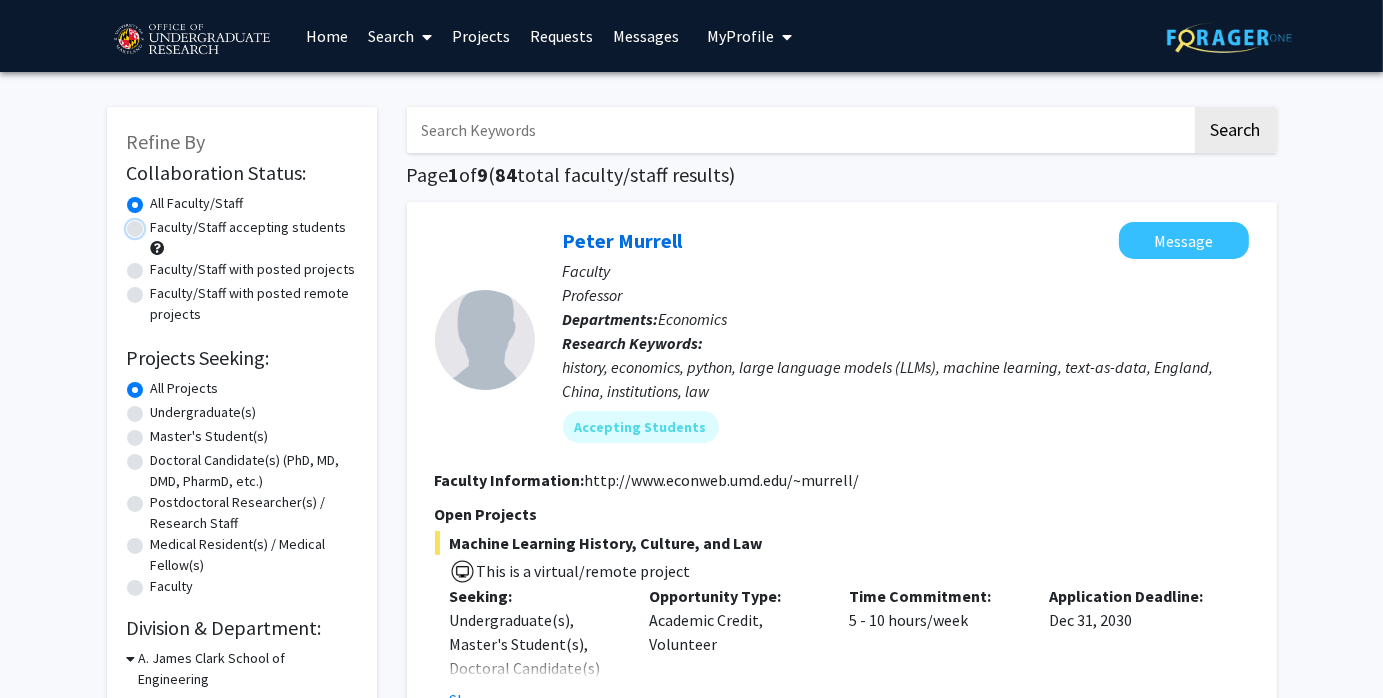 click on "Faculty/Staff accepting students" at bounding box center [157, 223] 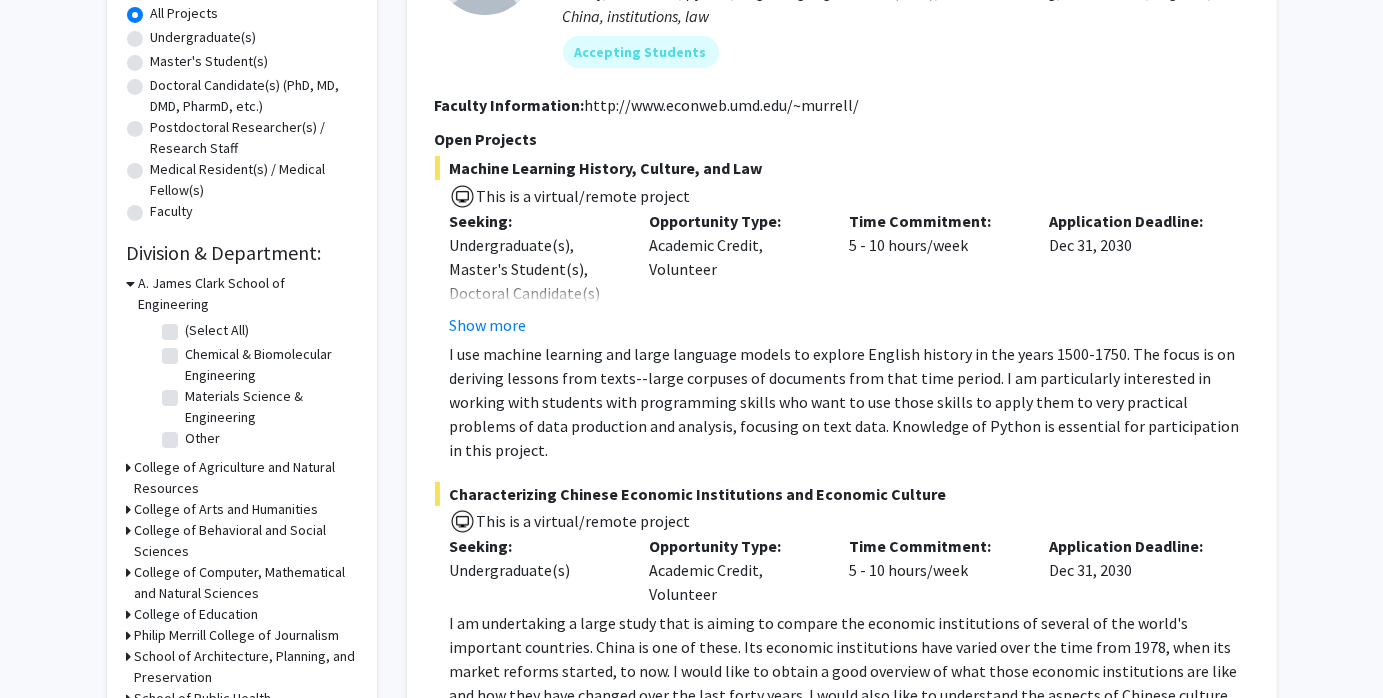 scroll, scrollTop: 0, scrollLeft: 0, axis: both 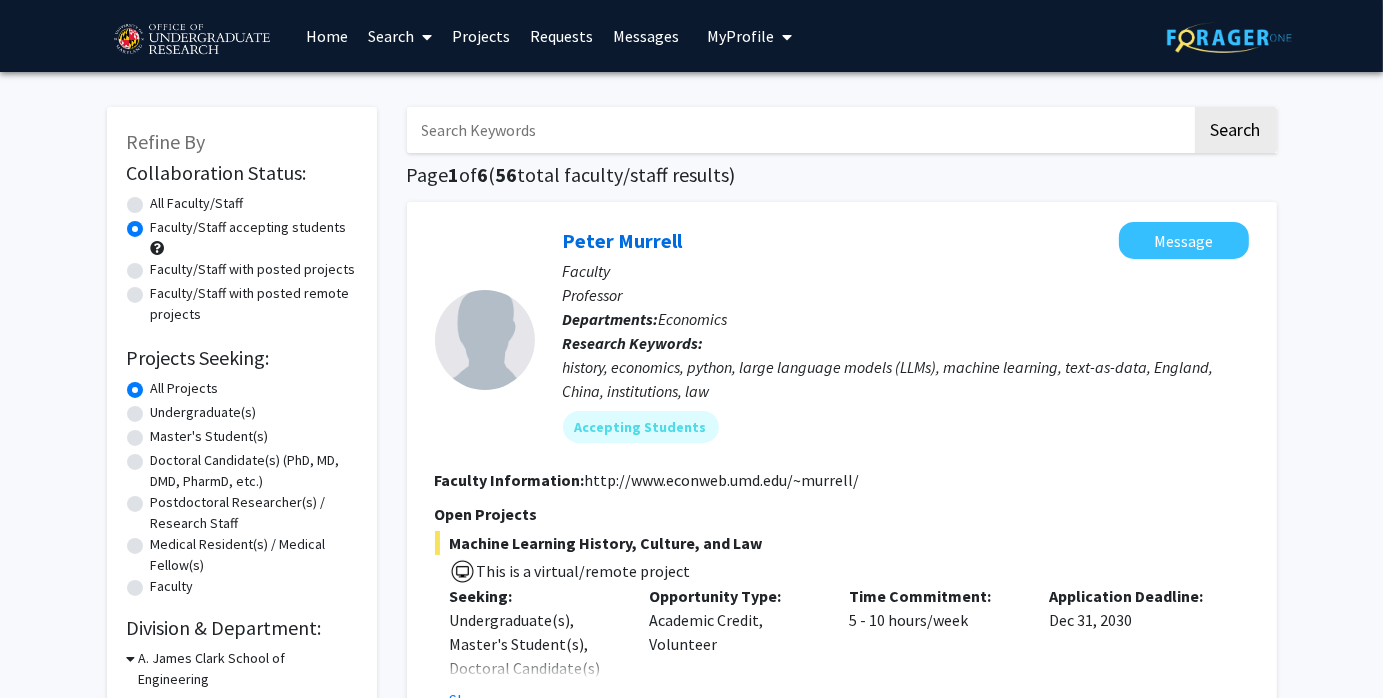 click on "Undergraduate(s)" 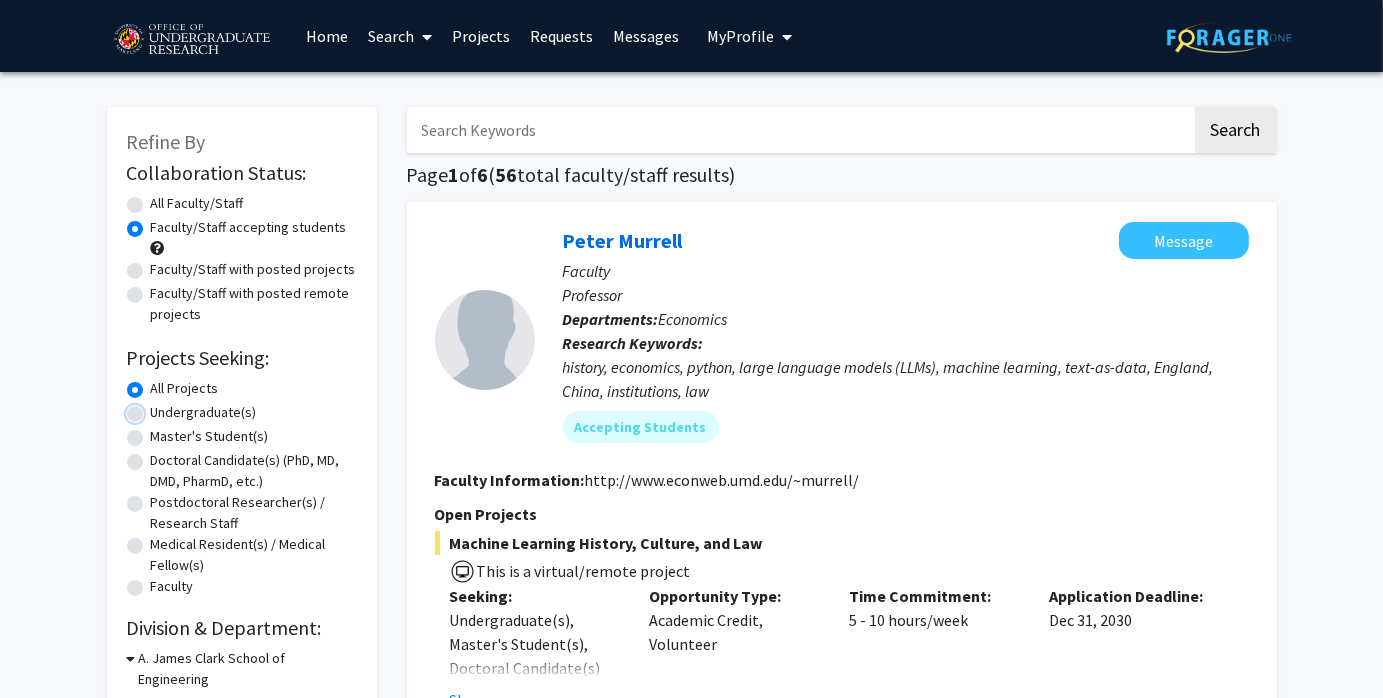 click on "Undergraduate(s)" at bounding box center [157, 408] 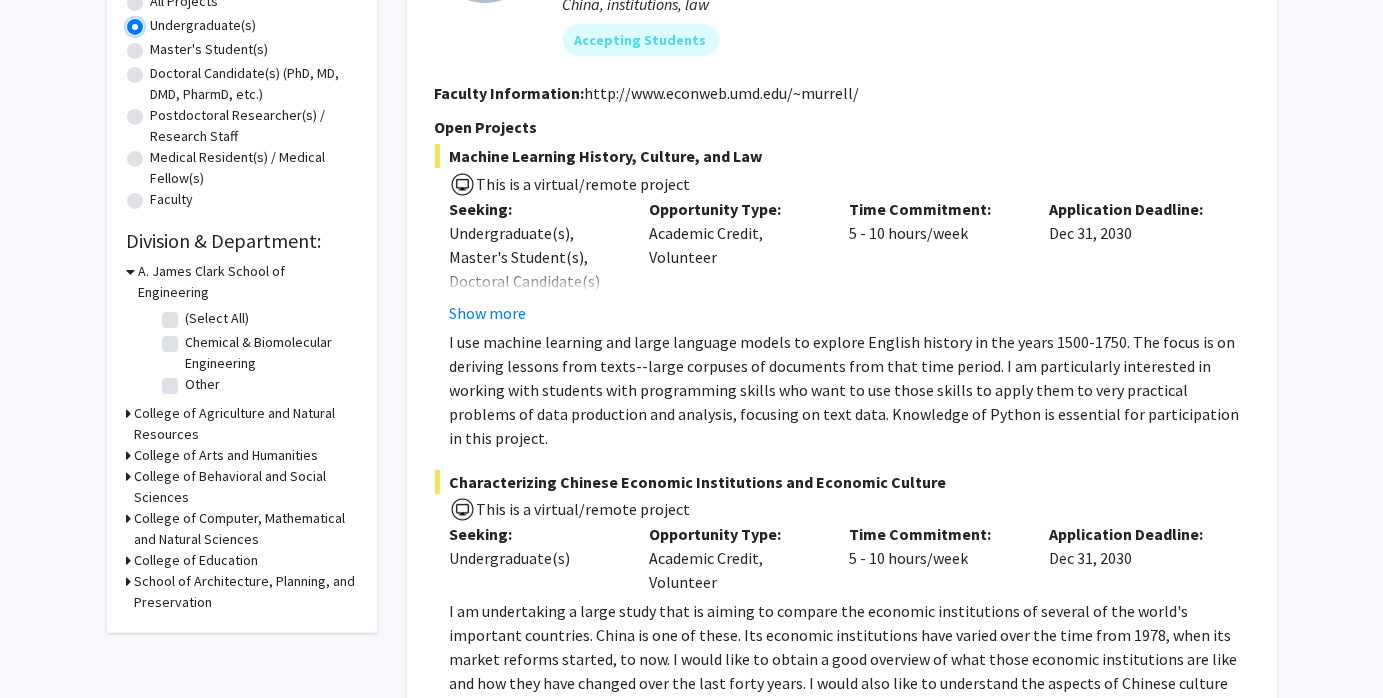 scroll, scrollTop: 400, scrollLeft: 0, axis: vertical 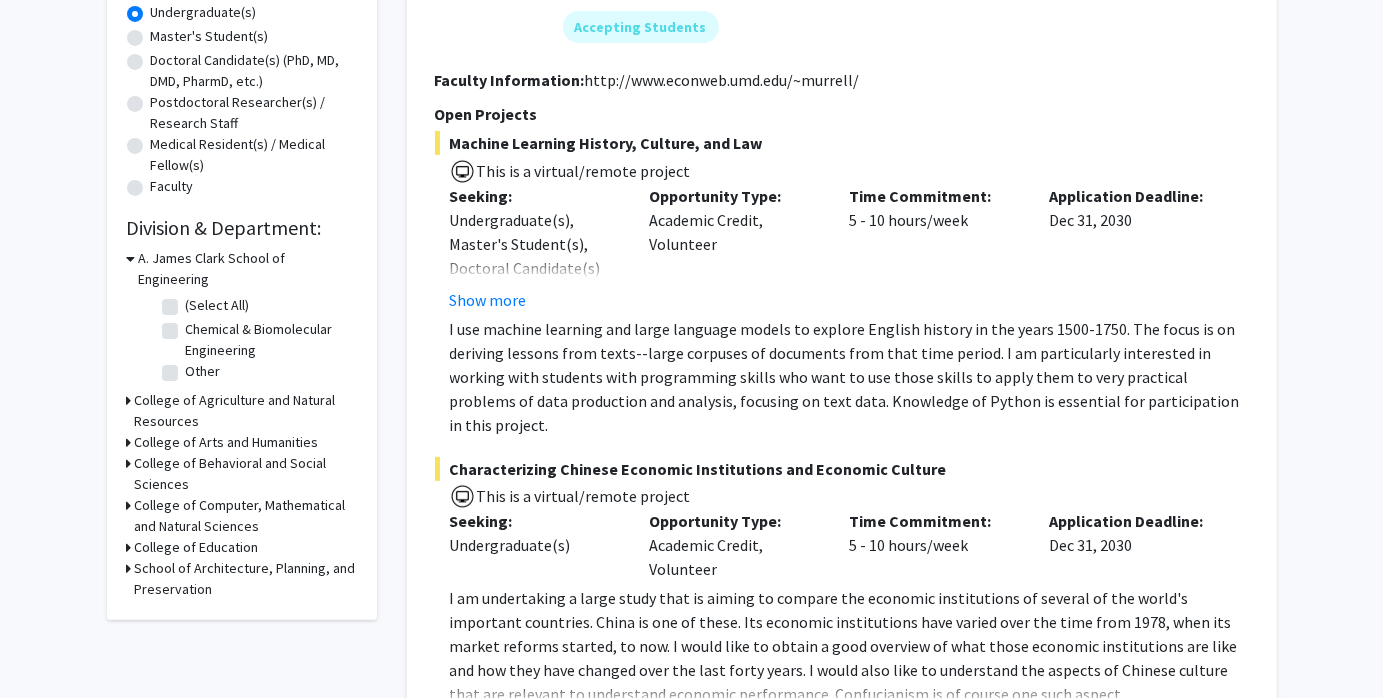 click 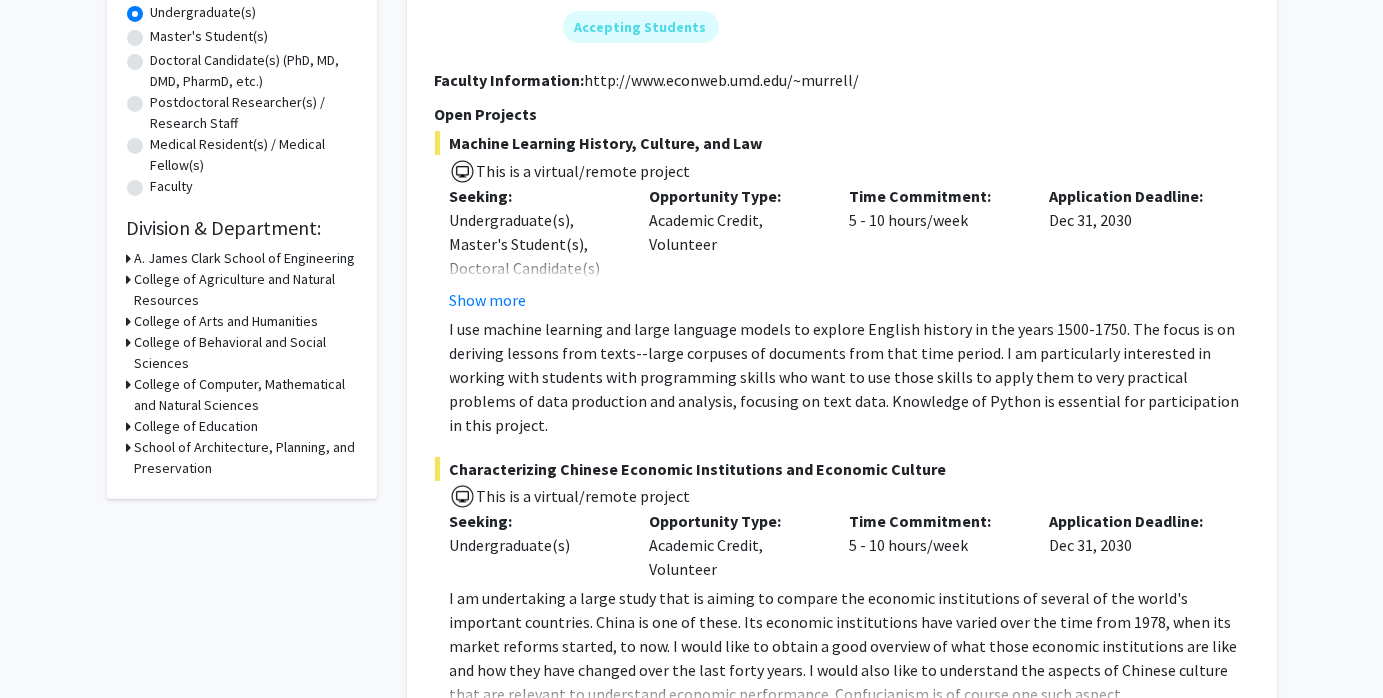 click on "Refine By Collaboration Status: Collaboration Status  All Faculty/Staff    Collaboration Status  Faculty/Staff accepting students    Collaboration Status  Faculty/Staff with posted projects    Collaboration Status  Faculty/Staff with posted remote projects    Projects Seeking: Projects Seeking Level  All Projects    Projects Seeking Level  Undergraduate(s)    Projects Seeking Level  Master's Student(s)    Projects Seeking Level  Doctoral Candidate(s) (PhD, MD, DMD, PharmD, etc.)    Projects Seeking Level  Postdoctoral Researcher(s) / Research Staff    Projects Seeking Level  Medical Resident(s) / Medical Fellow(s)    Projects Seeking Level  Faculty    Division & Department:      A. James Clark School of Engineering       College of Agriculture and Natural Resources       College of Arts and Humanities       College of Behavioral and Social Sciences       College of Computer, Mathematical and Natural Sciences       College of Education       School of Architecture, Planning, and Preservation" 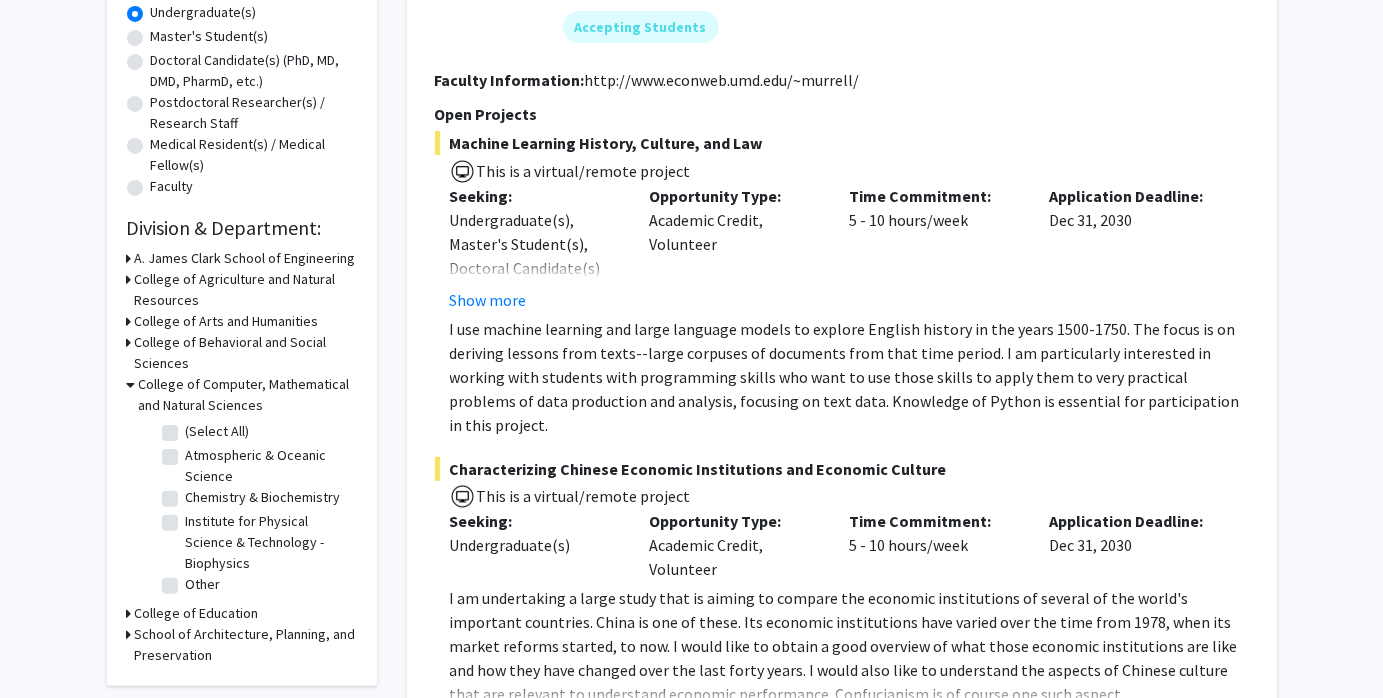 click on "(Select All)" 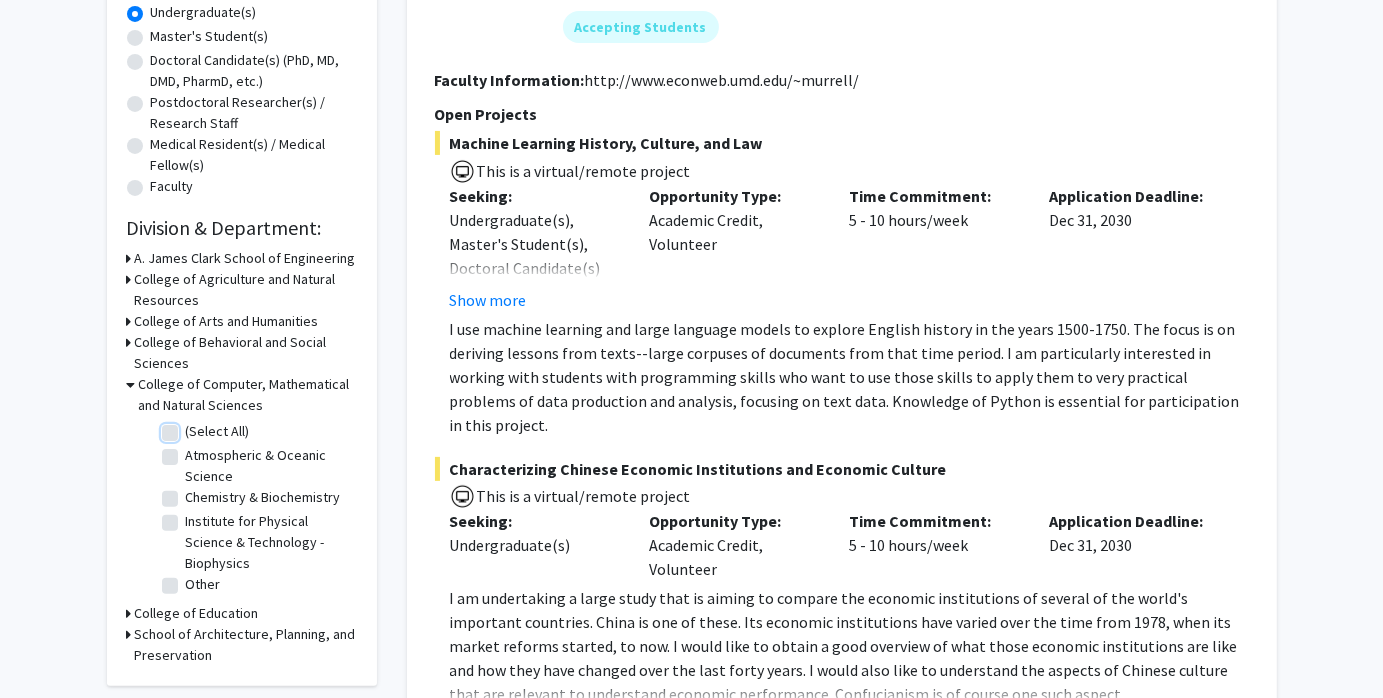 click on "(Select All)" at bounding box center (192, 427) 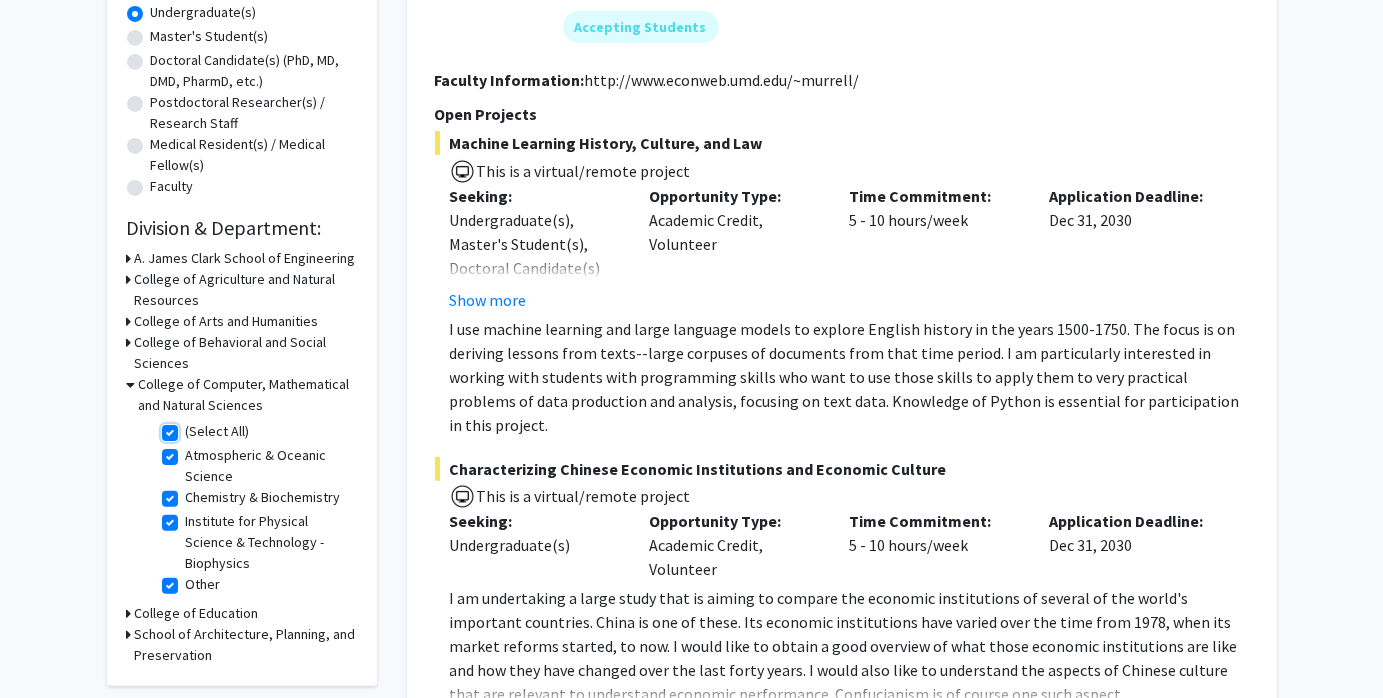 checkbox on "true" 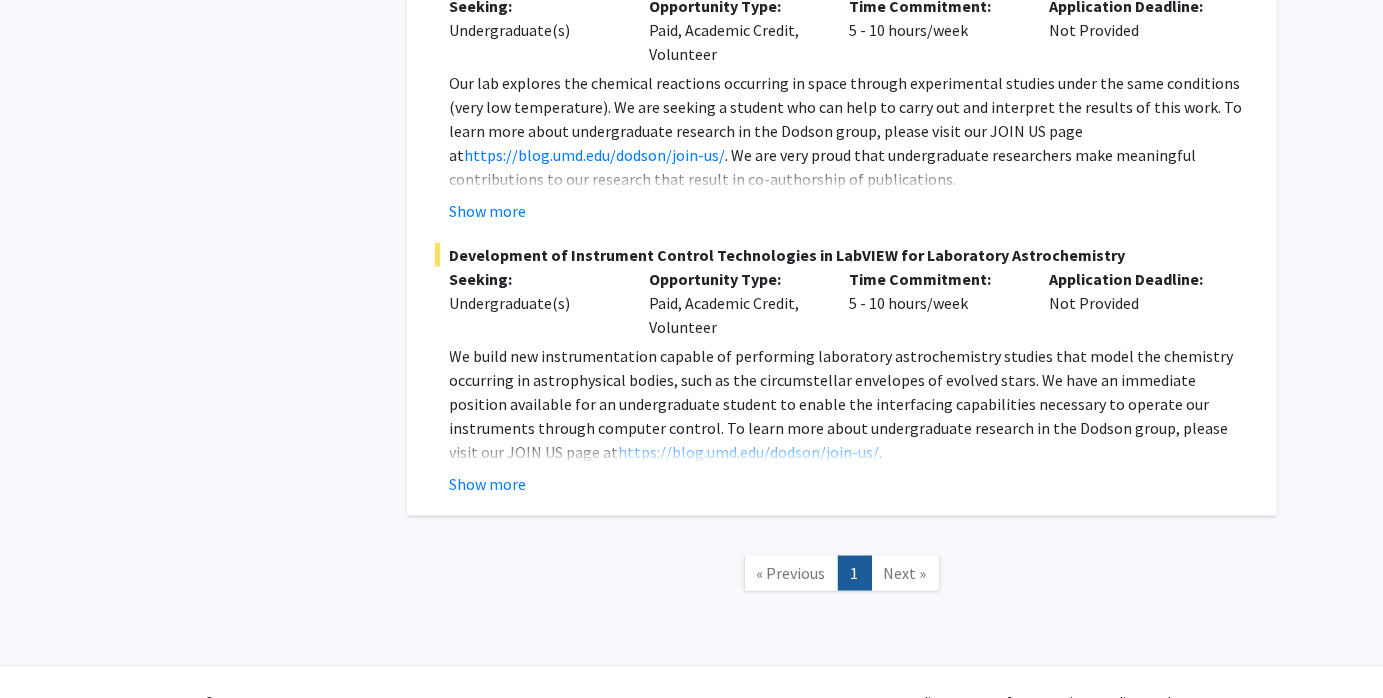 scroll, scrollTop: 2724, scrollLeft: 0, axis: vertical 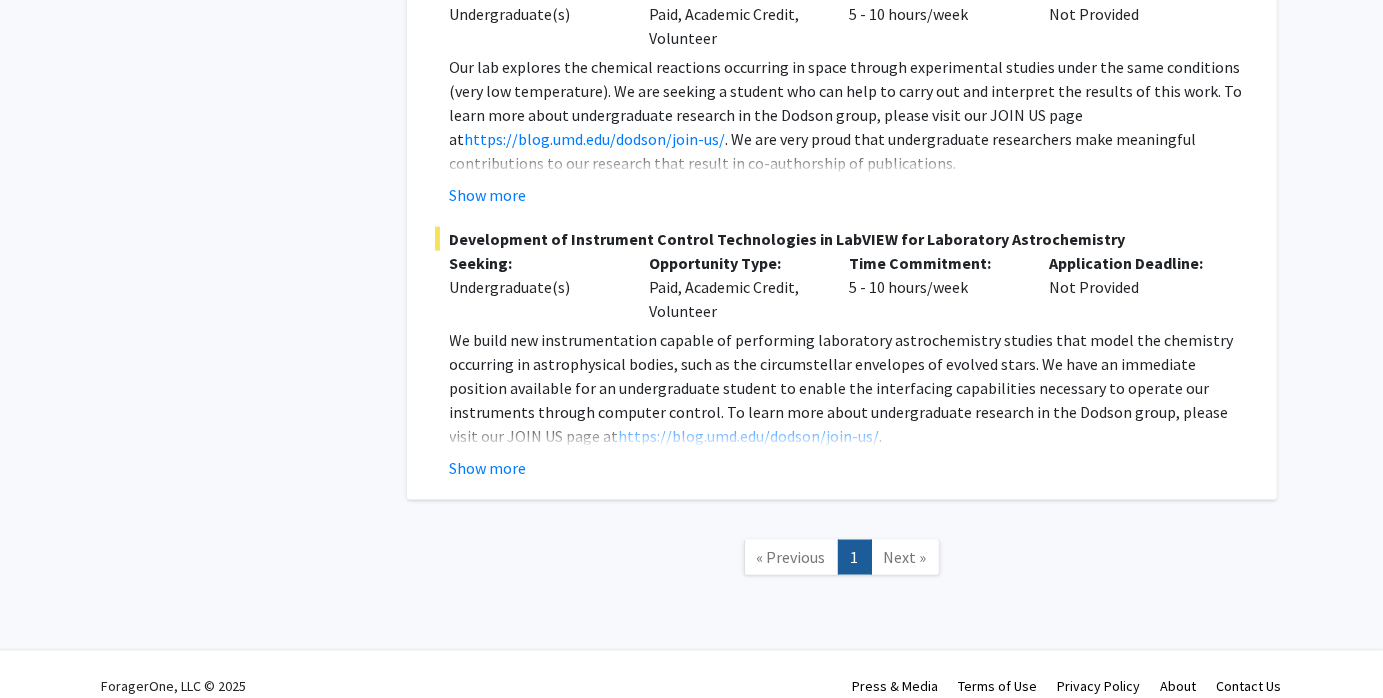 click on "Next »" 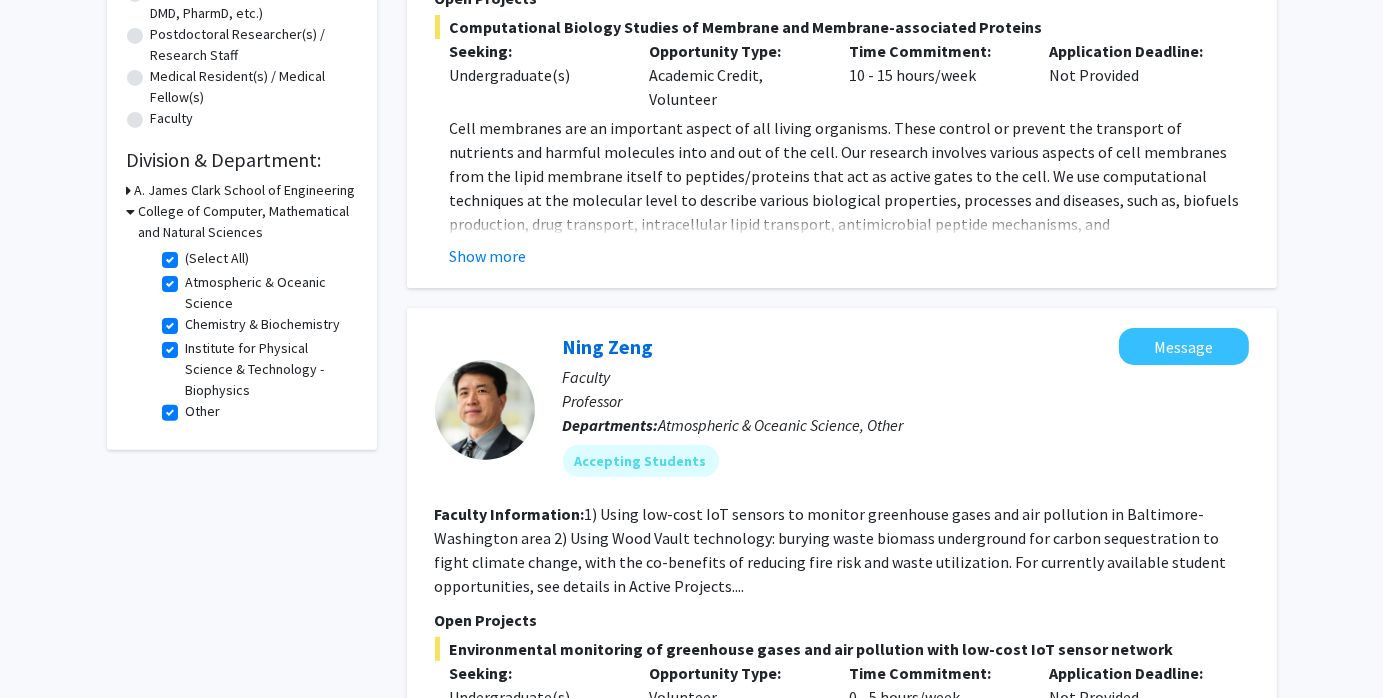 scroll, scrollTop: 224, scrollLeft: 0, axis: vertical 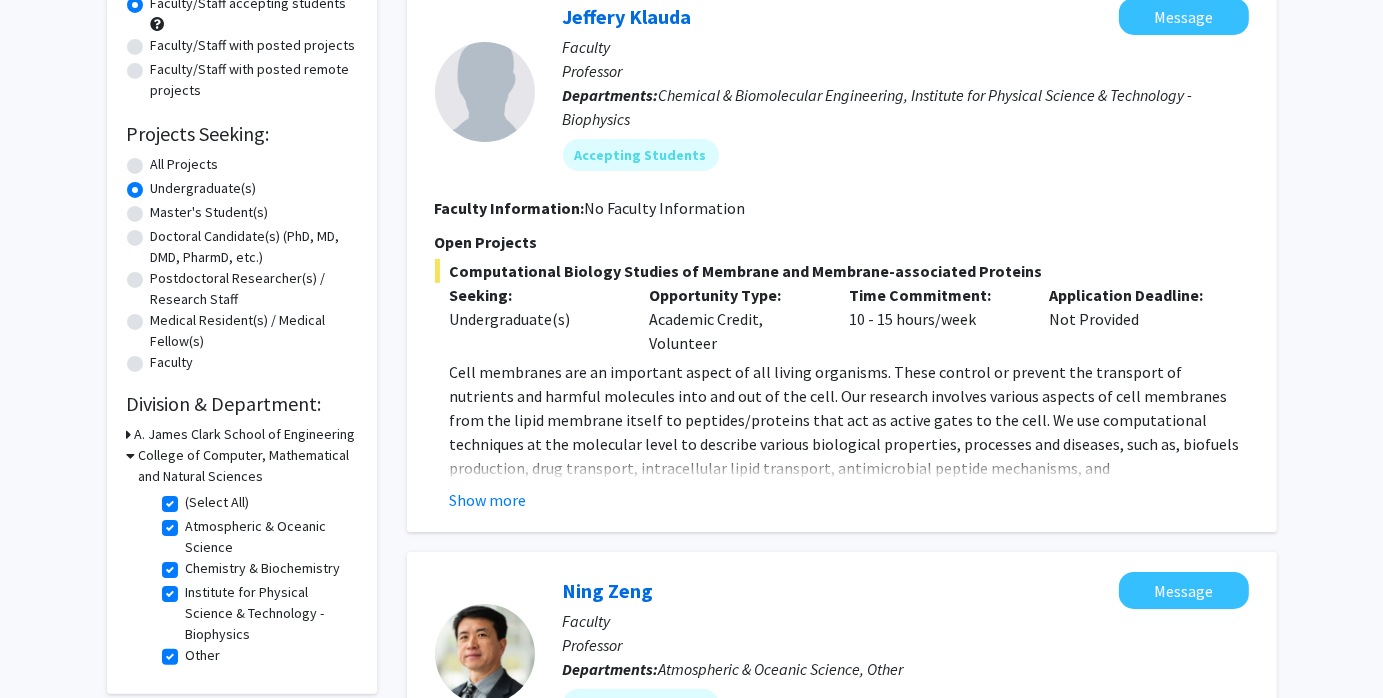 click on "Refine By Collaboration Status: Collaboration Status  All Faculty/Staff    Collaboration Status  Faculty/Staff accepting students    Collaboration Status  Faculty/Staff with posted projects    Collaboration Status  Faculty/Staff with posted remote projects    Projects Seeking: Projects Seeking Level  All Projects    Projects Seeking Level  Undergraduate(s)    Projects Seeking Level  Master's Student(s)    Projects Seeking Level  Doctoral Candidate(s) (PhD, MD, DMD, PharmD, etc.)    Projects Seeking Level  Postdoctoral Researcher(s) / Research Staff    Projects Seeking Level  Medical Resident(s) / Medical Fellow(s)    Projects Seeking Level  Faculty    Division & Department:      A. James Clark School of Engineering       College of Computer, Mathematical and Natural Sciences  (Select All)  (Select All)  Atmospheric & Oceanic Science  Atmospheric & Oceanic Science  Chemistry & Biochemistry  Chemistry & Biochemistry  Institute for Physical Science & Technology - Biophysics Other  Other" 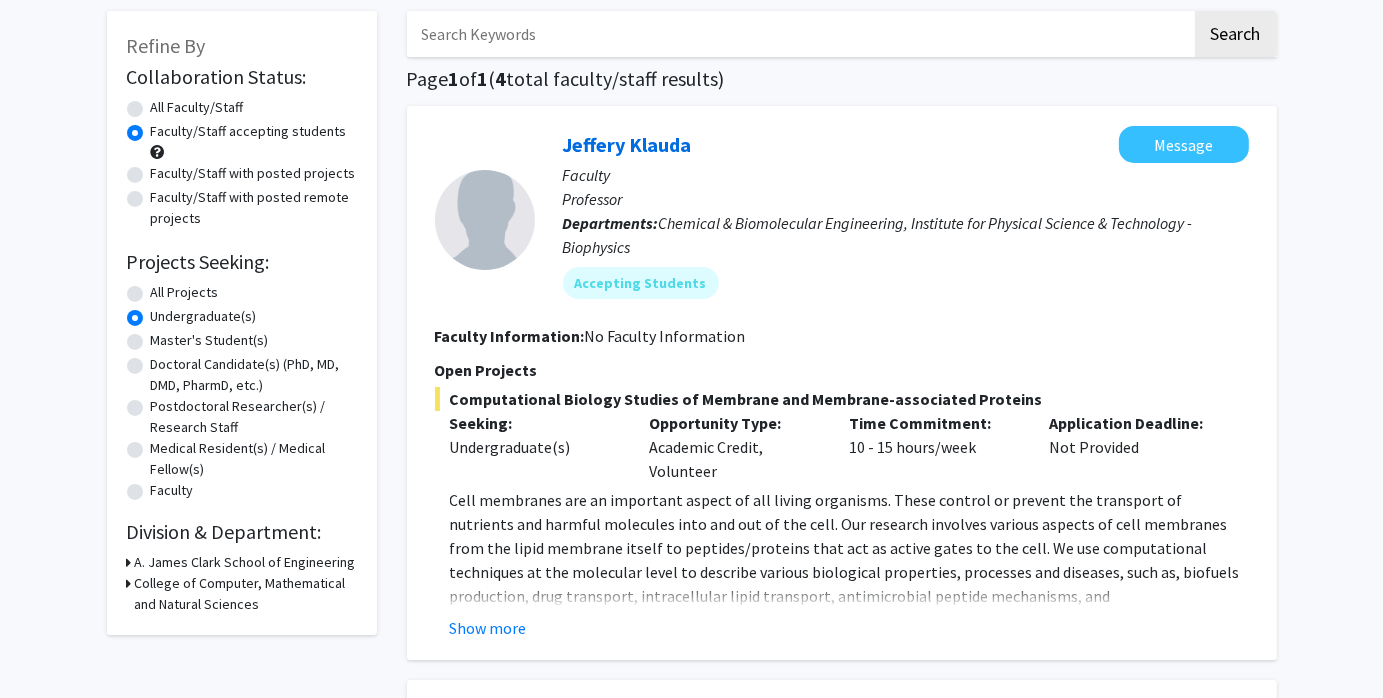 scroll, scrollTop: 0, scrollLeft: 0, axis: both 